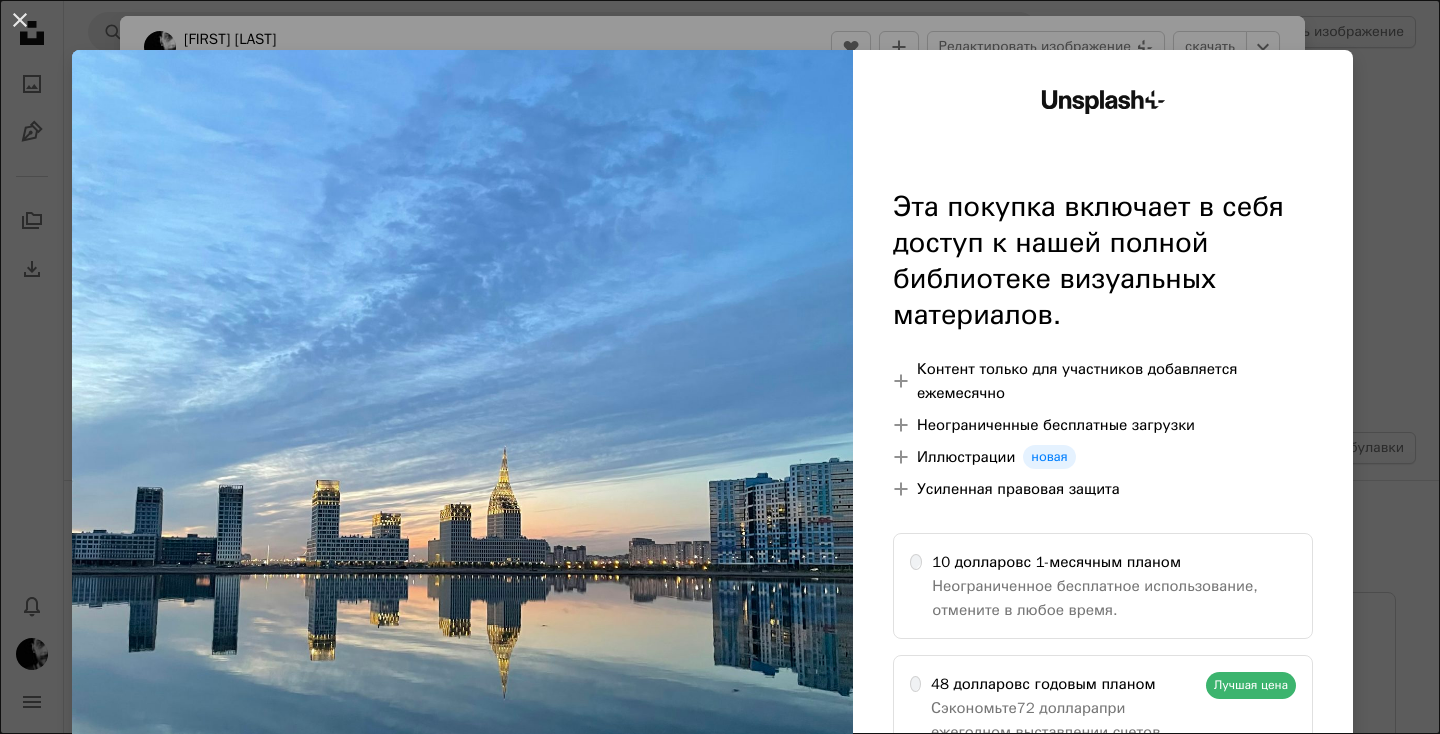 scroll, scrollTop: 478, scrollLeft: 0, axis: vertical 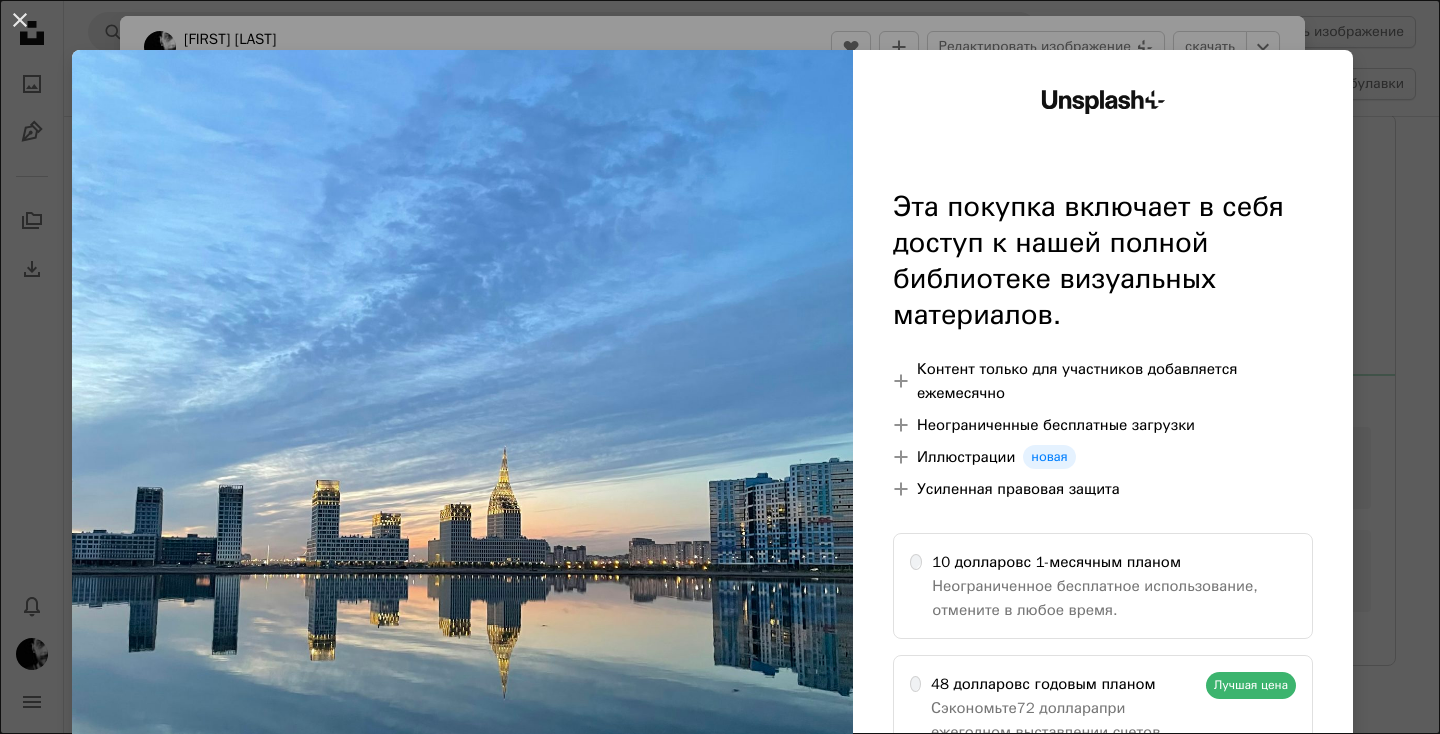 click on "An X shape Unsplash+ Эта покупка включает в себя доступ к нашей полной библиотеке визуальных материалов. A plus sign Контент только для участников добавляется ежемесячно A plus sign Неограниченные бесплатные загрузки A plus sign Иллюстрации новая A plus sign Усиленная правовая защита 10 долларов  с 1-месячным планом Неограниченное бесплатное использование, отмените в любое время. 48 долларов  с годовым планом Сэкономьте  72 доллара  при ежегодном выставлении счетов. Лучшая цена Продолжить покупку Налоги, где применимо. Обновляется автоматически. Отмените в любое время." at bounding box center (720, 367) 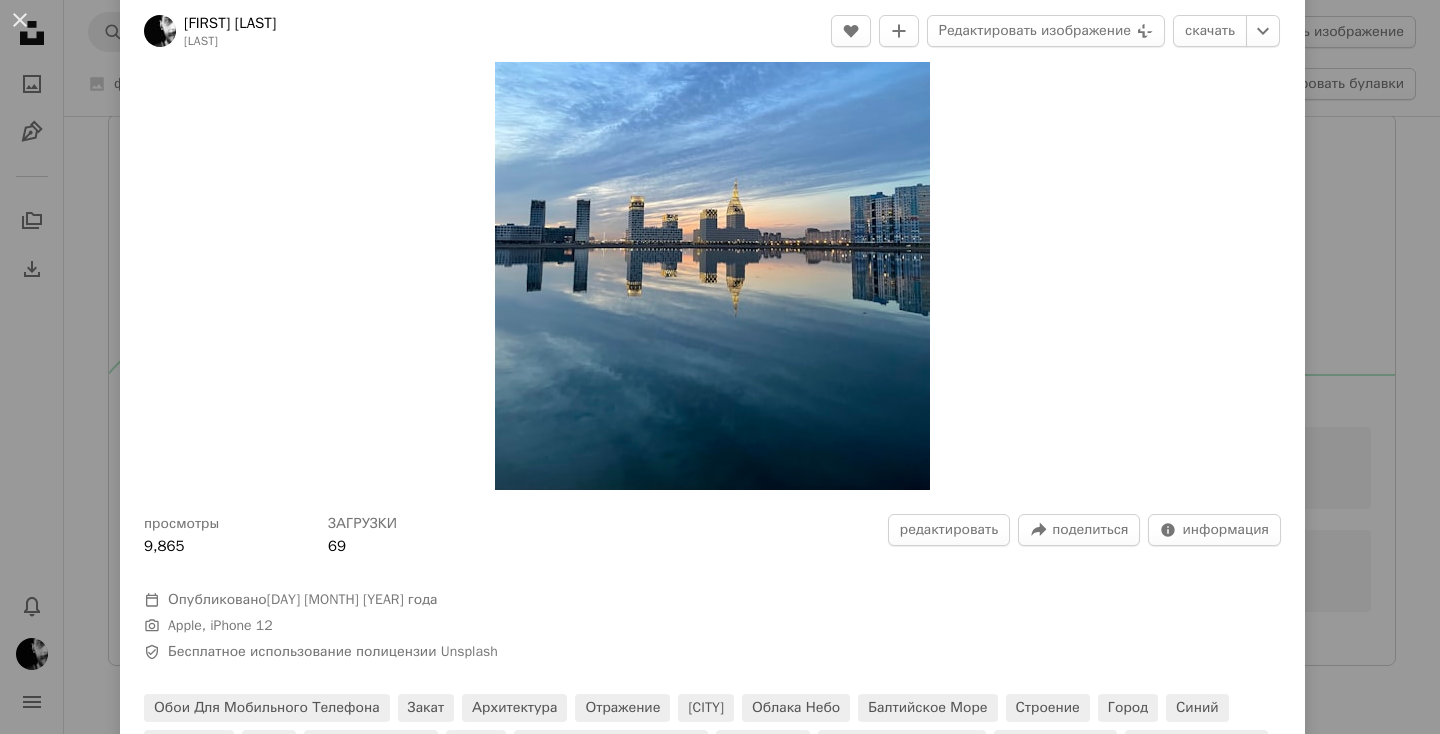 scroll, scrollTop: 271, scrollLeft: 0, axis: vertical 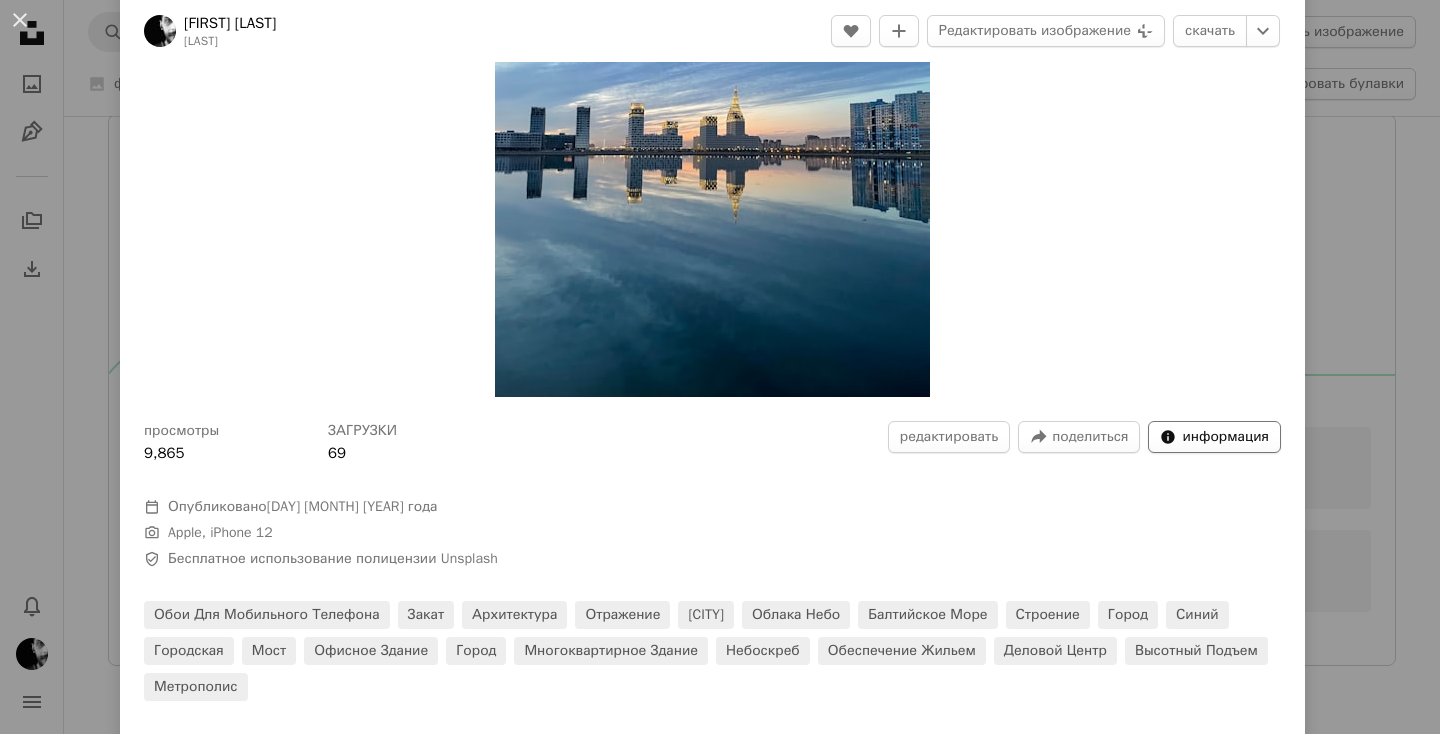 click on "информация" at bounding box center (1225, 437) 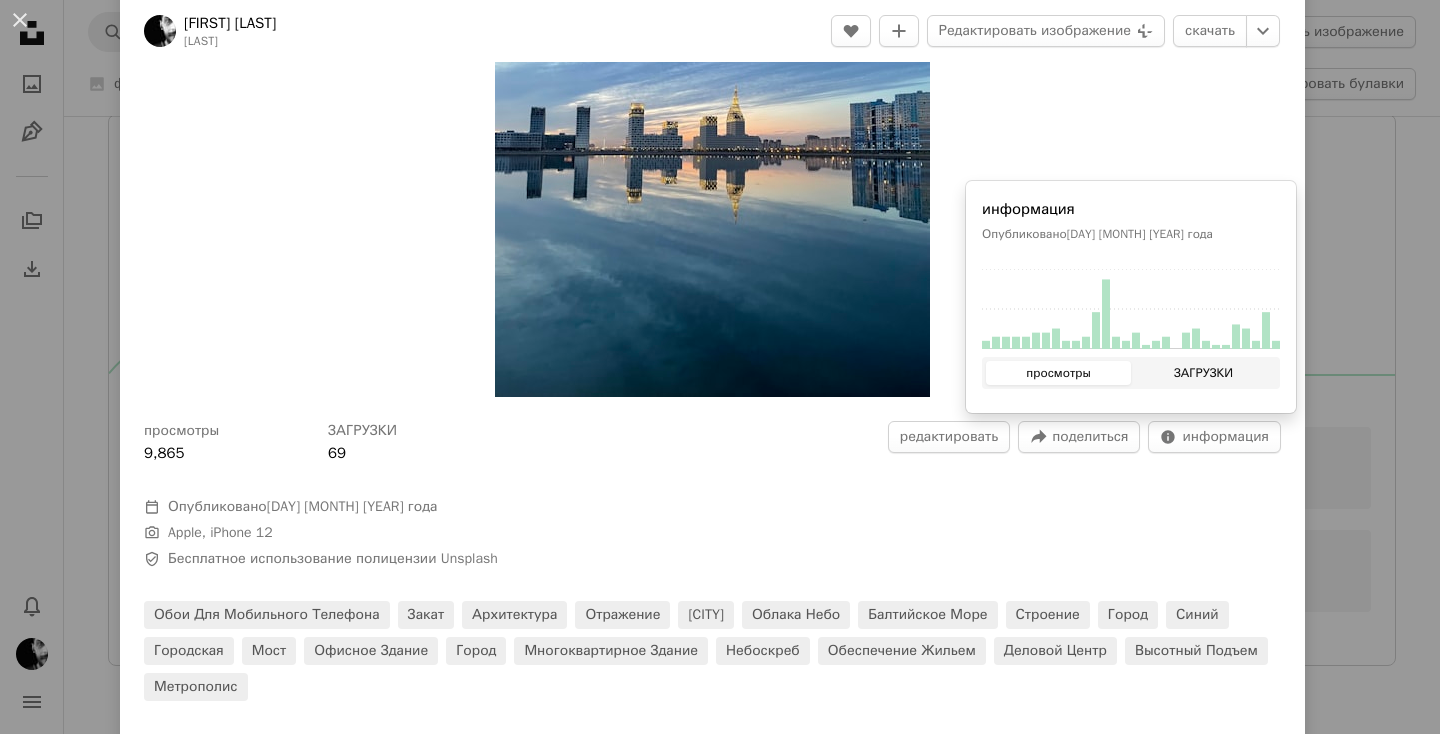 click on "ЗАГРУЗКИ" at bounding box center [1203, 373] 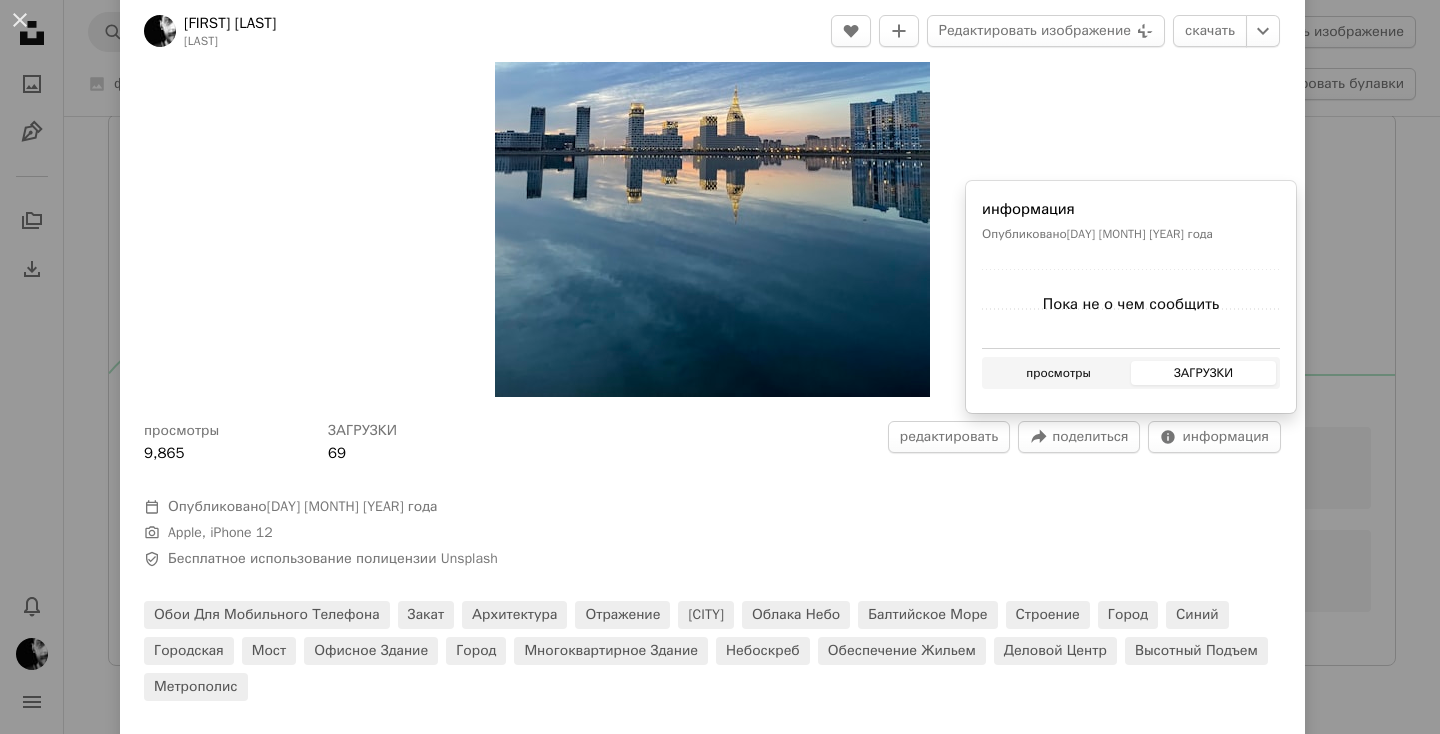 click on "просмотры" at bounding box center (1058, 373) 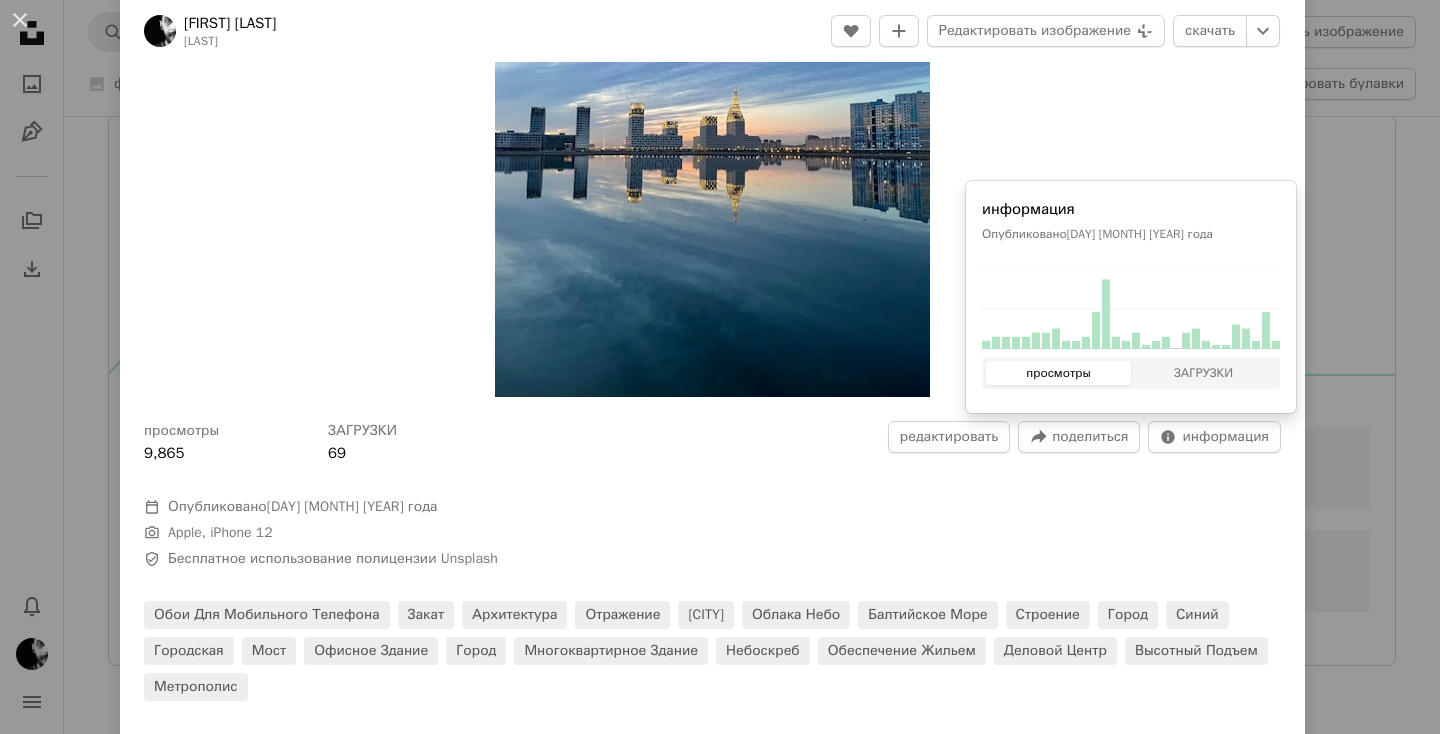 click on "An X shape [FIRST] [LAST] [LAST] Edit A heart A plus sign Редактировать изображение   Plus sign for Unsplash+ скачать Chevron down Zoom in просмотры 9,865 ЗАГРУЗКИ 69 редактировать A forward-right arrow поделиться Info icon информация Calendar outlined Опубликовано  [DAY] [MONTH] [YEAR] [YEAR] Camera Apple, iPhone 12 Safety Бесплатное использование по  лицензии Unsplash Обои Для Мобильного Телефона Закат Архитектура Отражение [CITY] Облака Небо Балтийское море Строение Город синий Городская Мост Офисное здание Город Многоквартирное здание Небоскреб Обеспечение жильем Деловой центр Высотный подъем Метрополис A heart A plus sign" at bounding box center [720, 367] 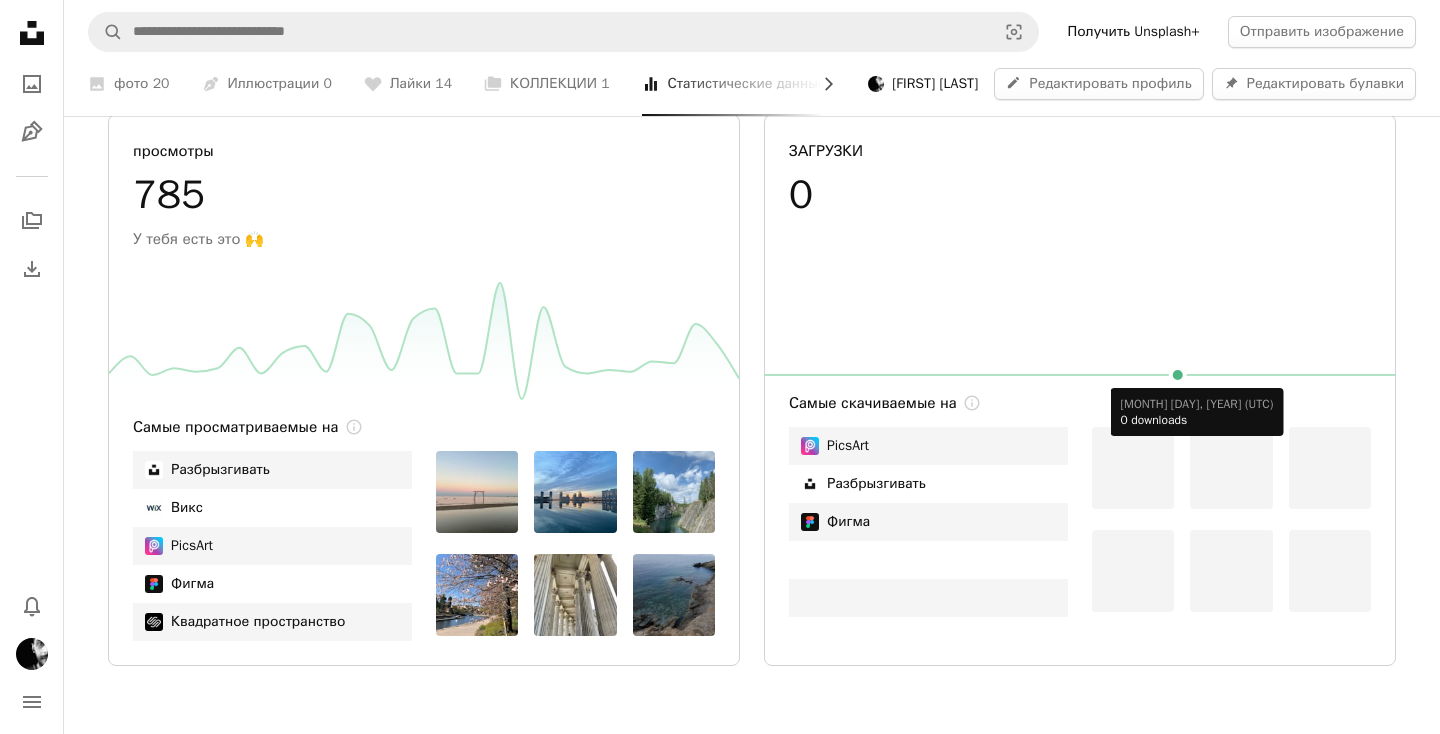 scroll, scrollTop: 527, scrollLeft: 0, axis: vertical 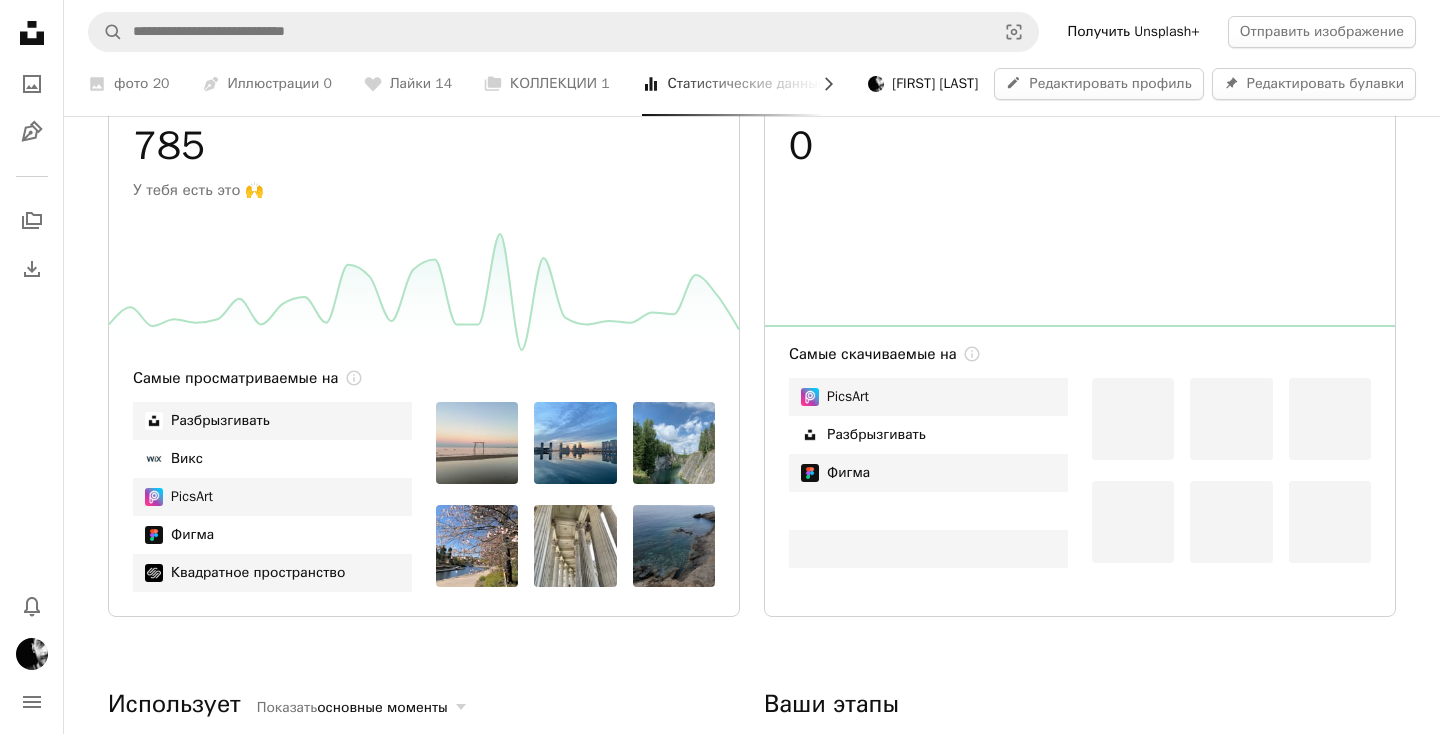 click at bounding box center [477, 443] 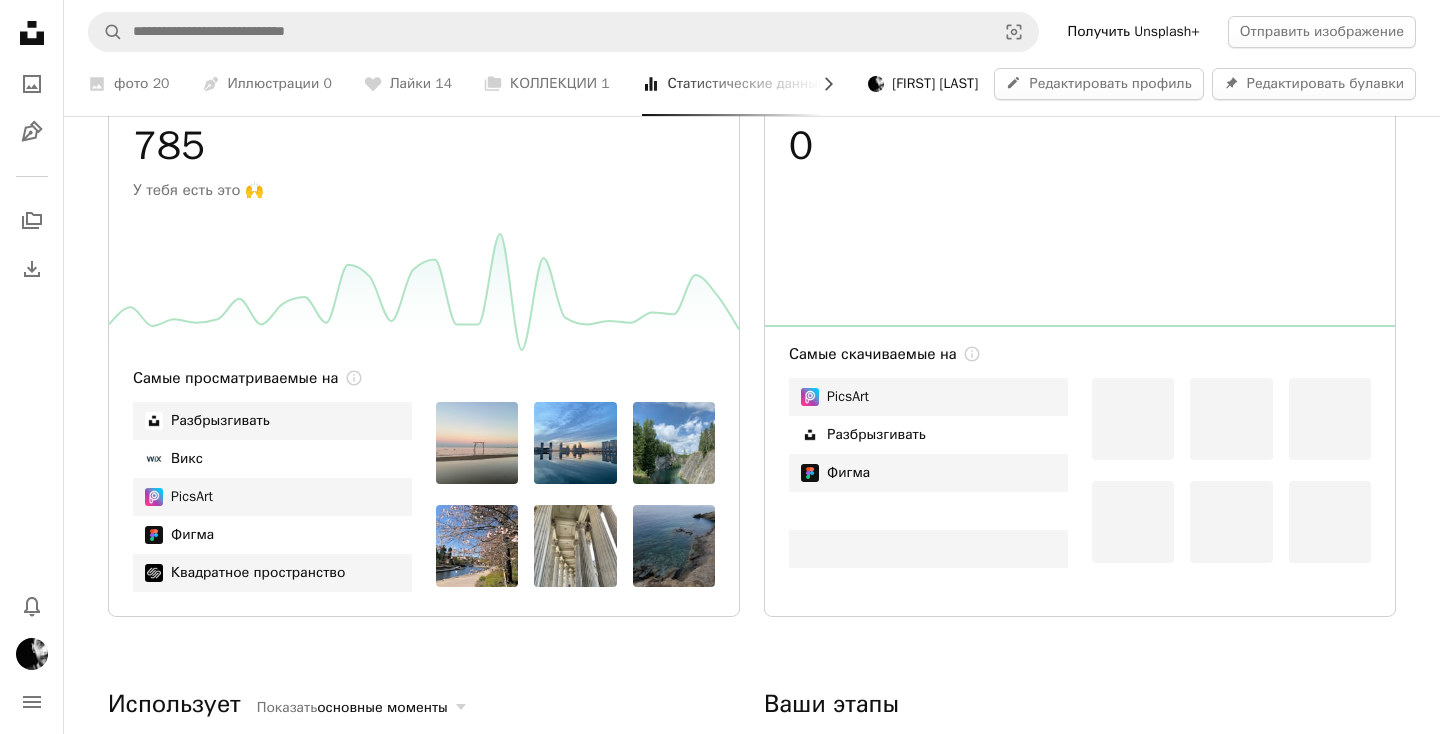 scroll, scrollTop: 258, scrollLeft: 0, axis: vertical 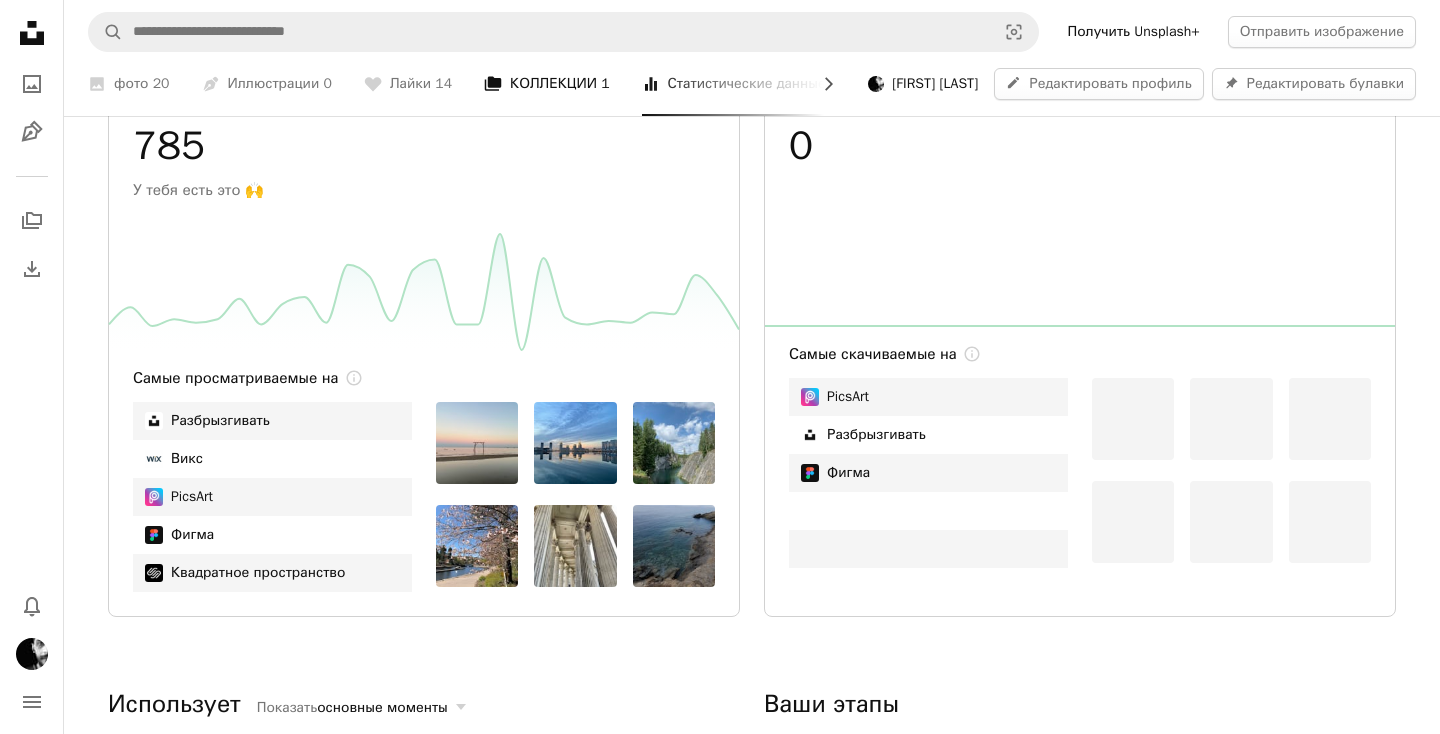 click on "A stack of folders КОЛЛЕКЦИИ   1" at bounding box center [547, 84] 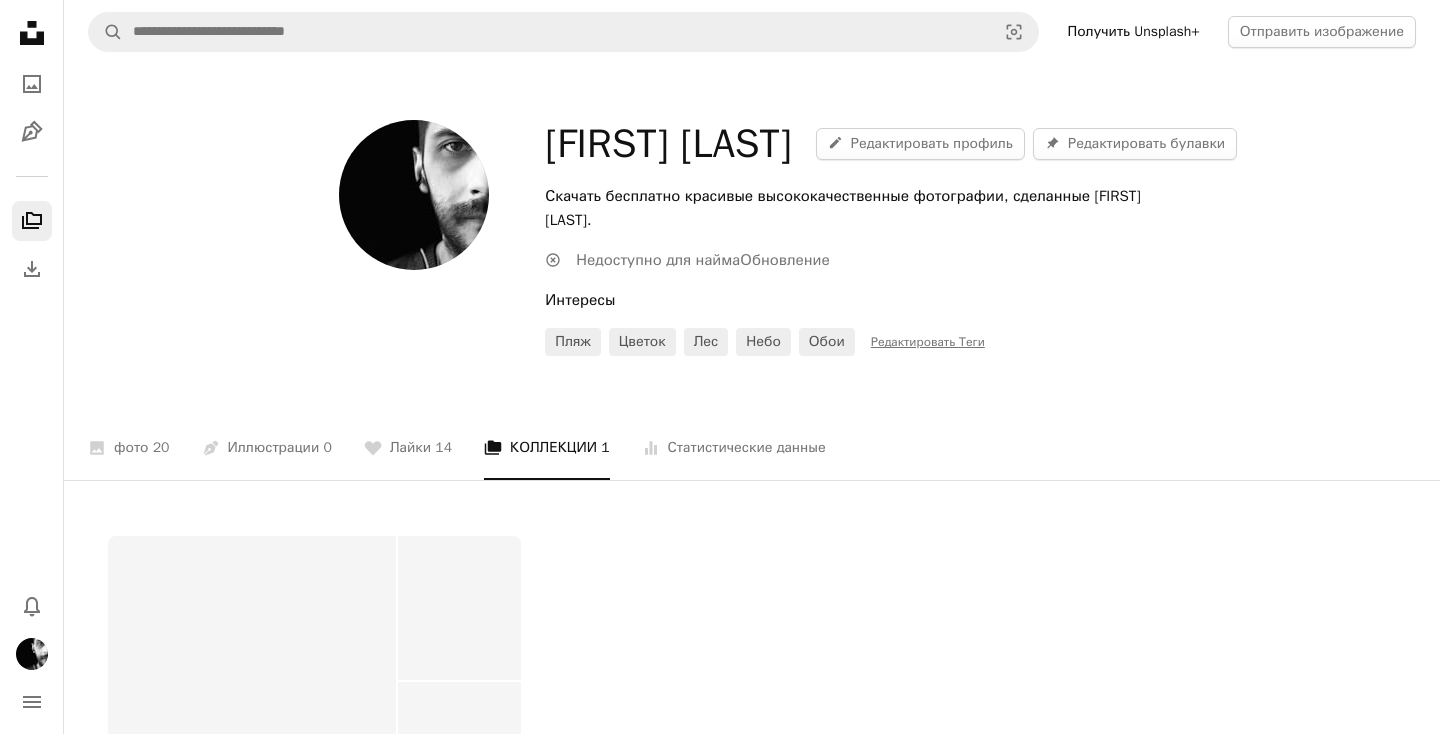 scroll, scrollTop: 0, scrollLeft: 0, axis: both 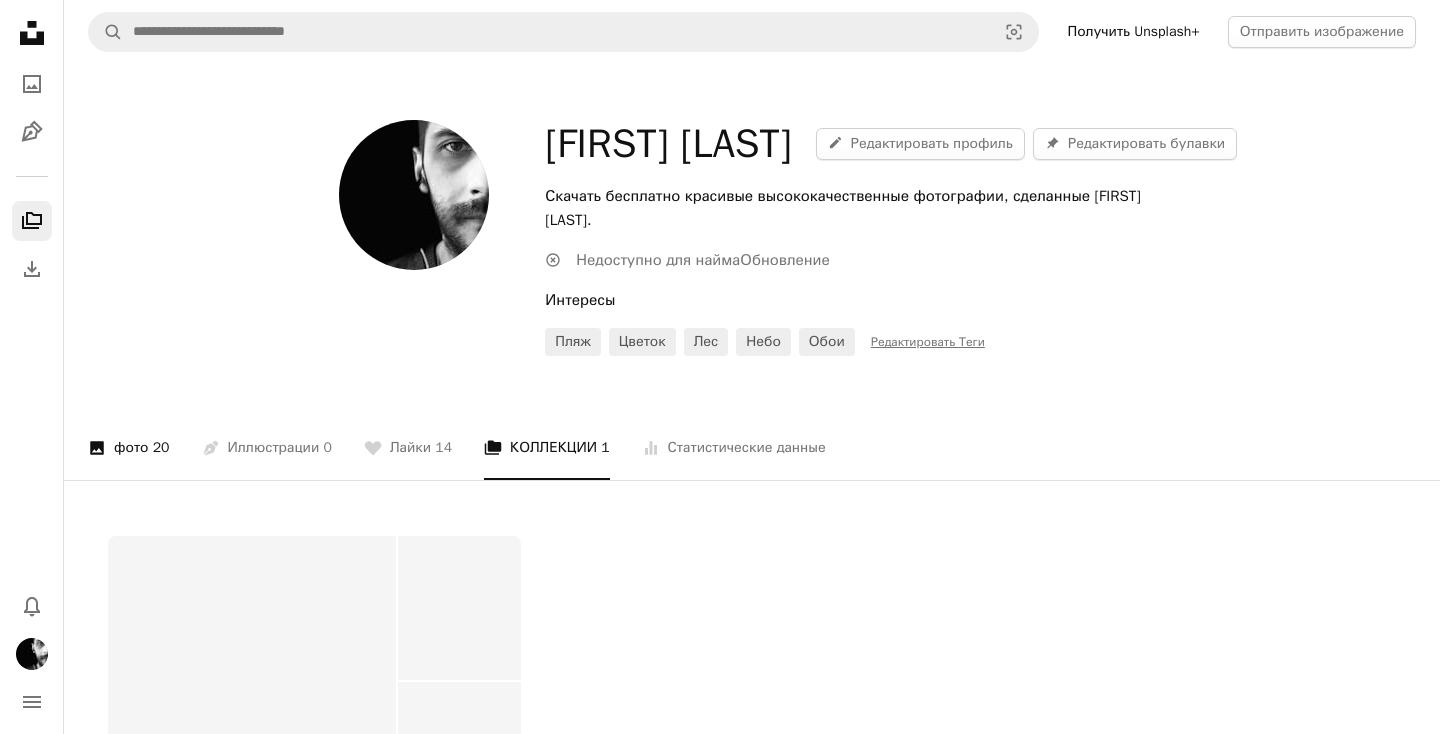 click on "A photo фото   20" at bounding box center [129, 448] 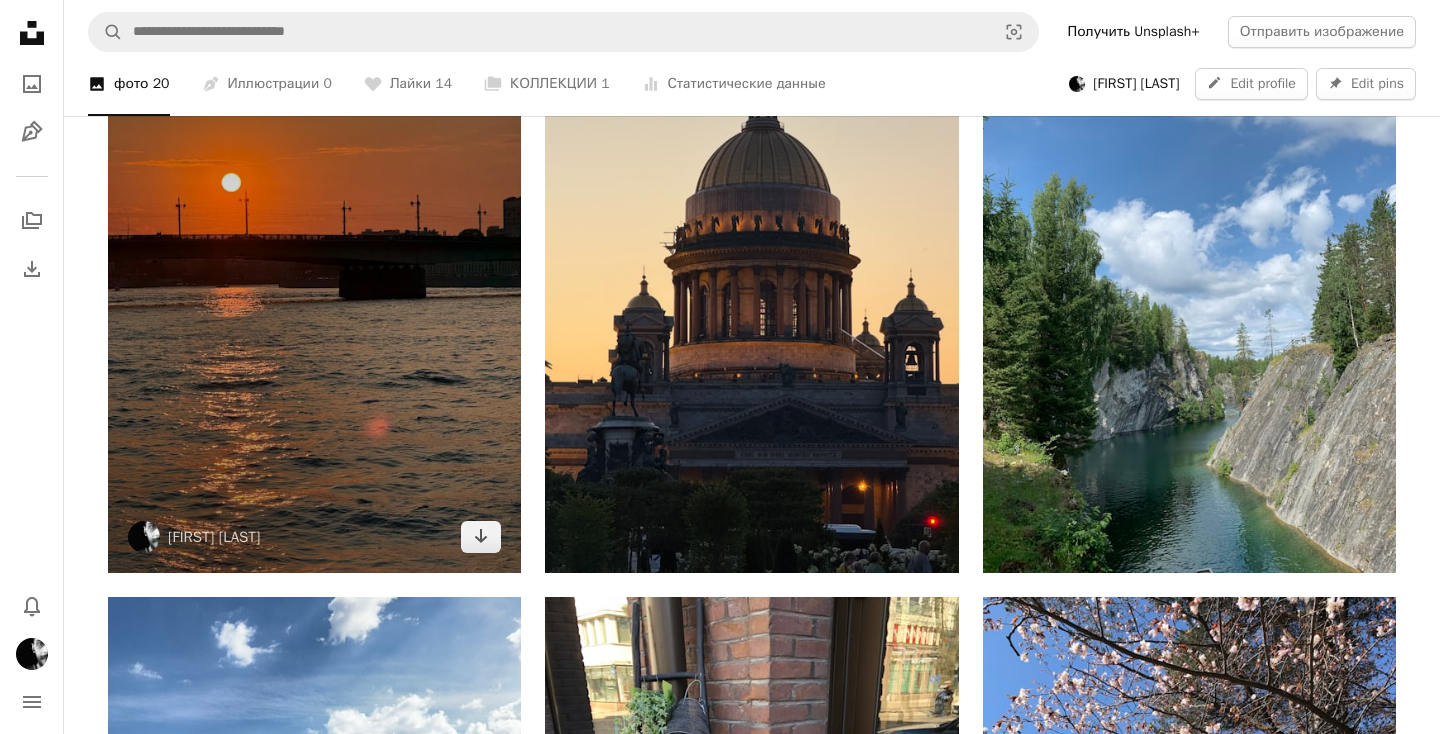scroll, scrollTop: 491, scrollLeft: 0, axis: vertical 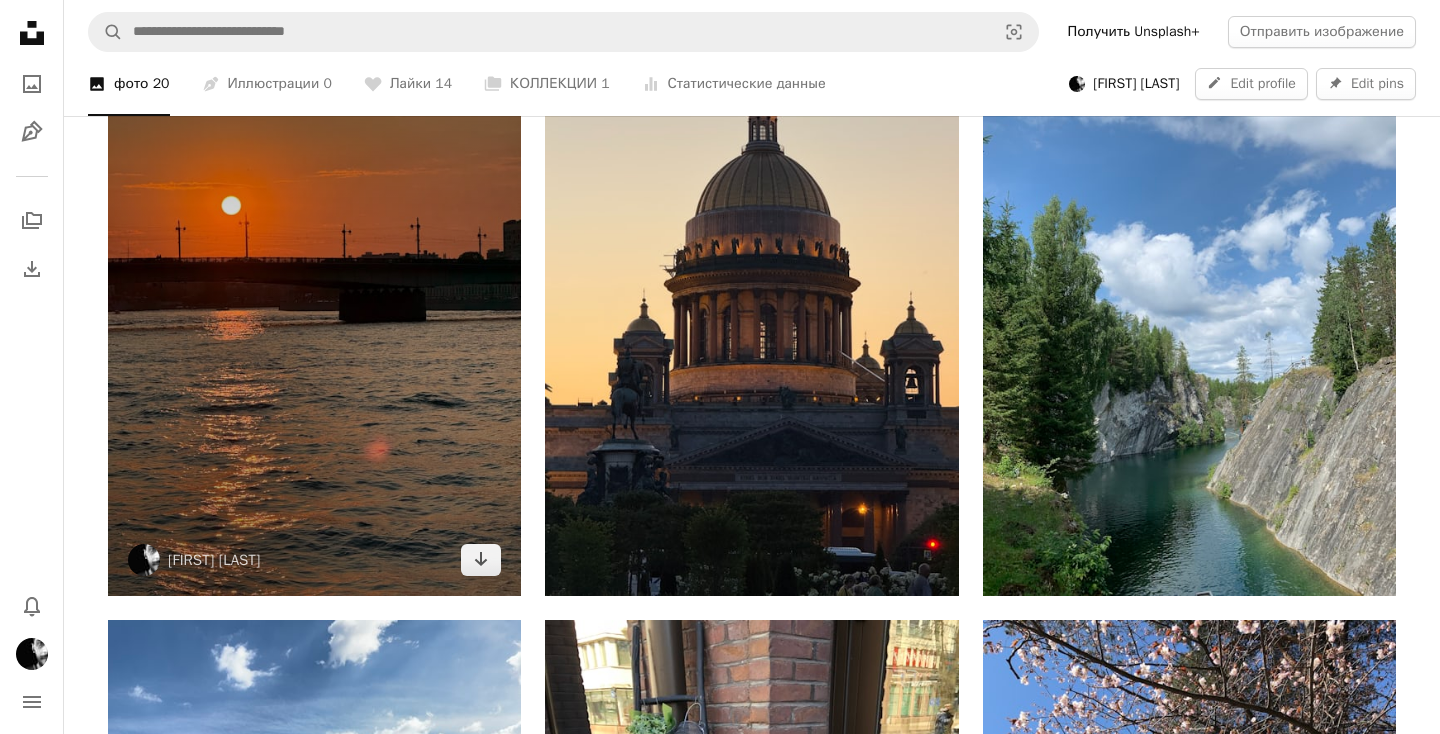 click at bounding box center (314, 320) 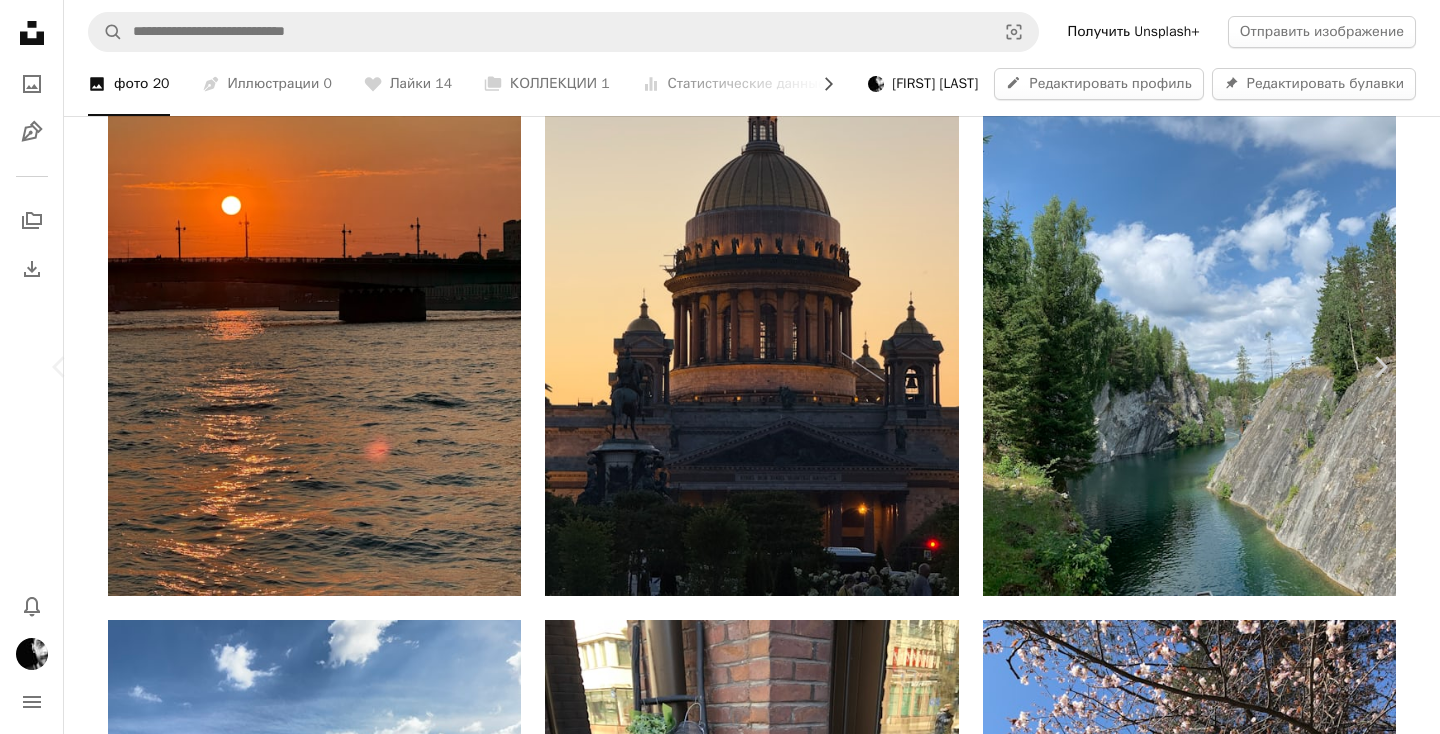 scroll, scrollTop: 354, scrollLeft: 0, axis: vertical 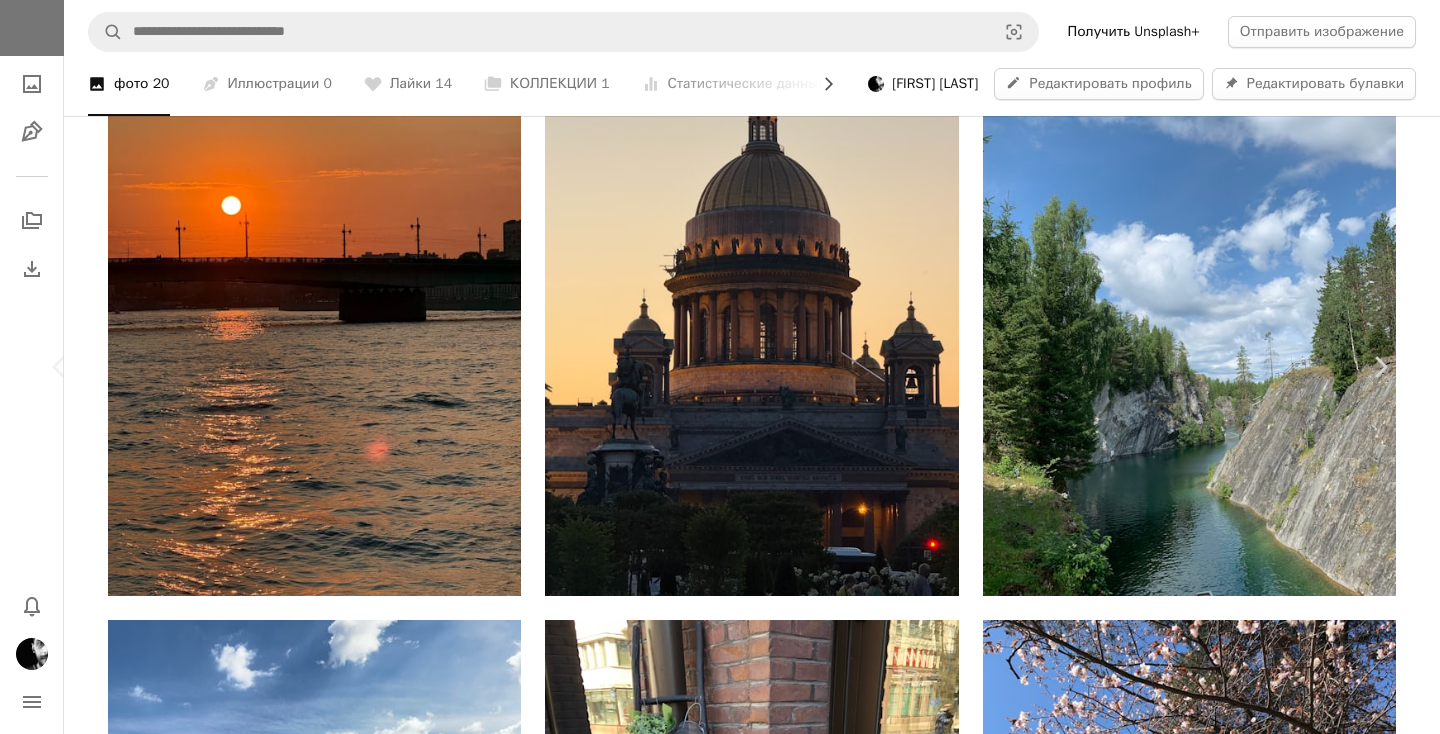 click 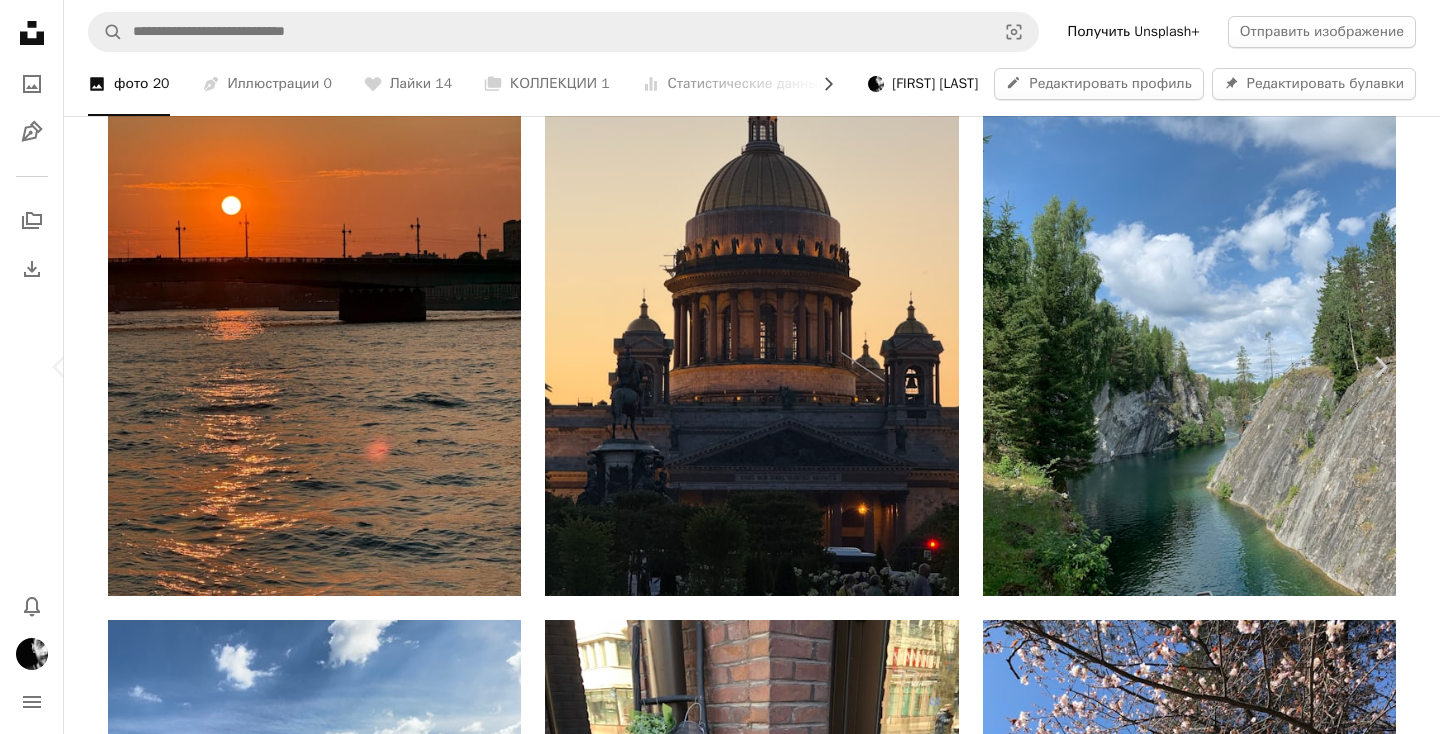 click on "ОТМЕНИТЬ" at bounding box center (806, 4831) 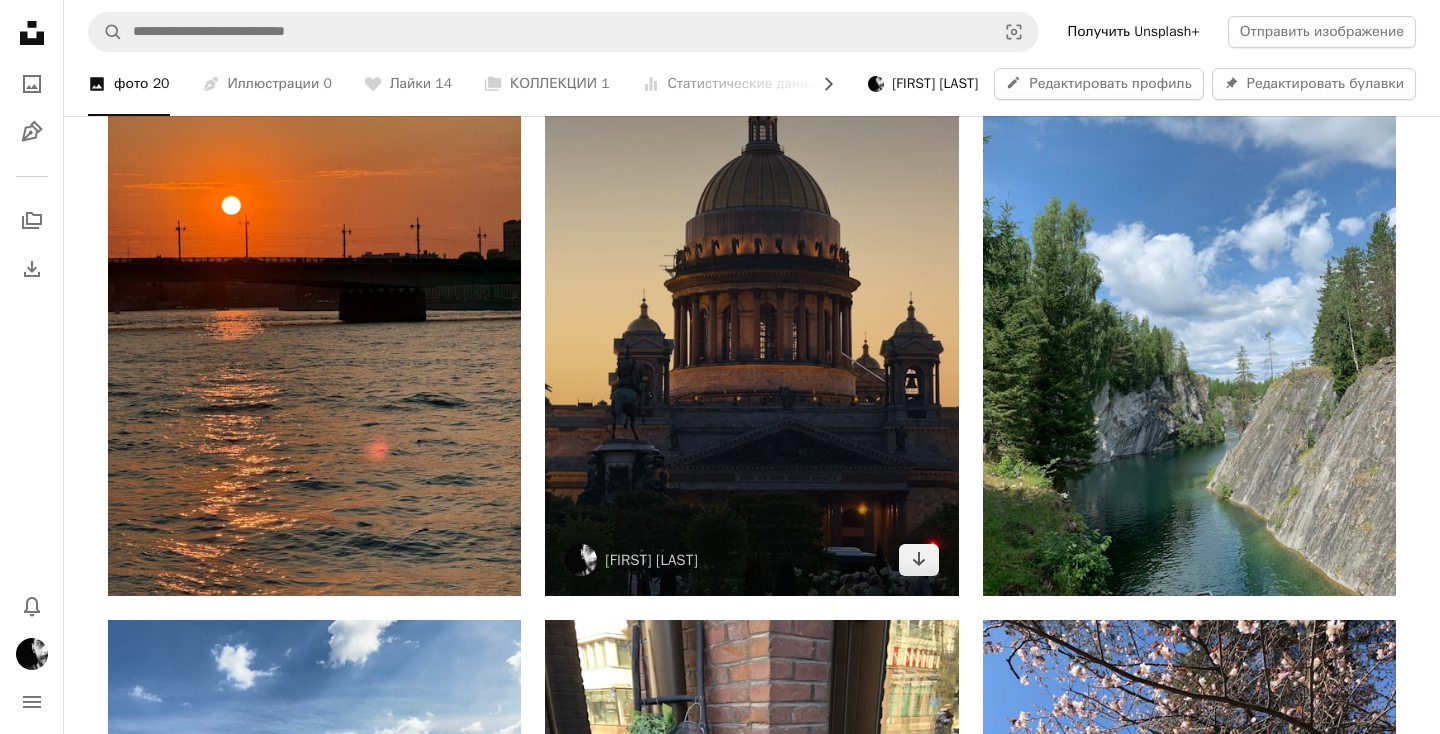 click at bounding box center (751, 320) 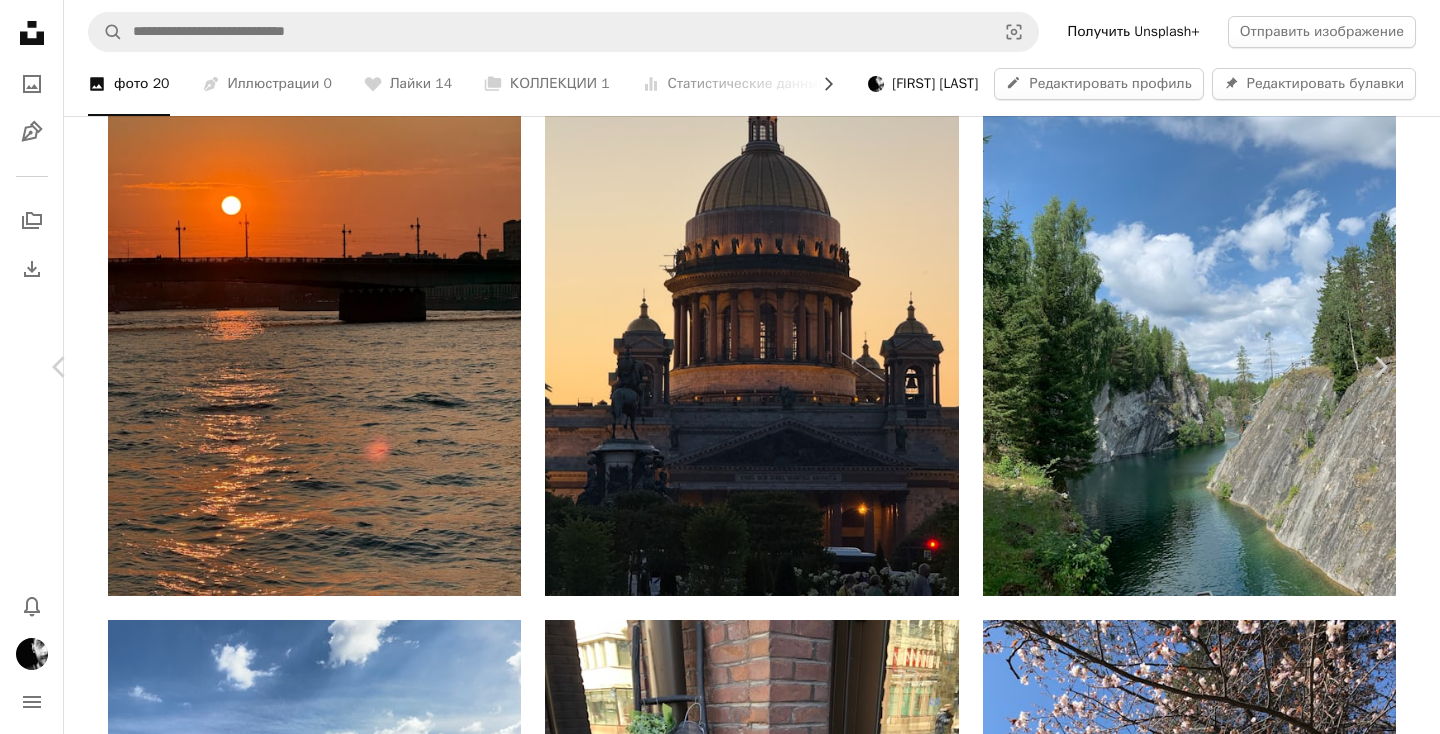 scroll, scrollTop: 0, scrollLeft: 0, axis: both 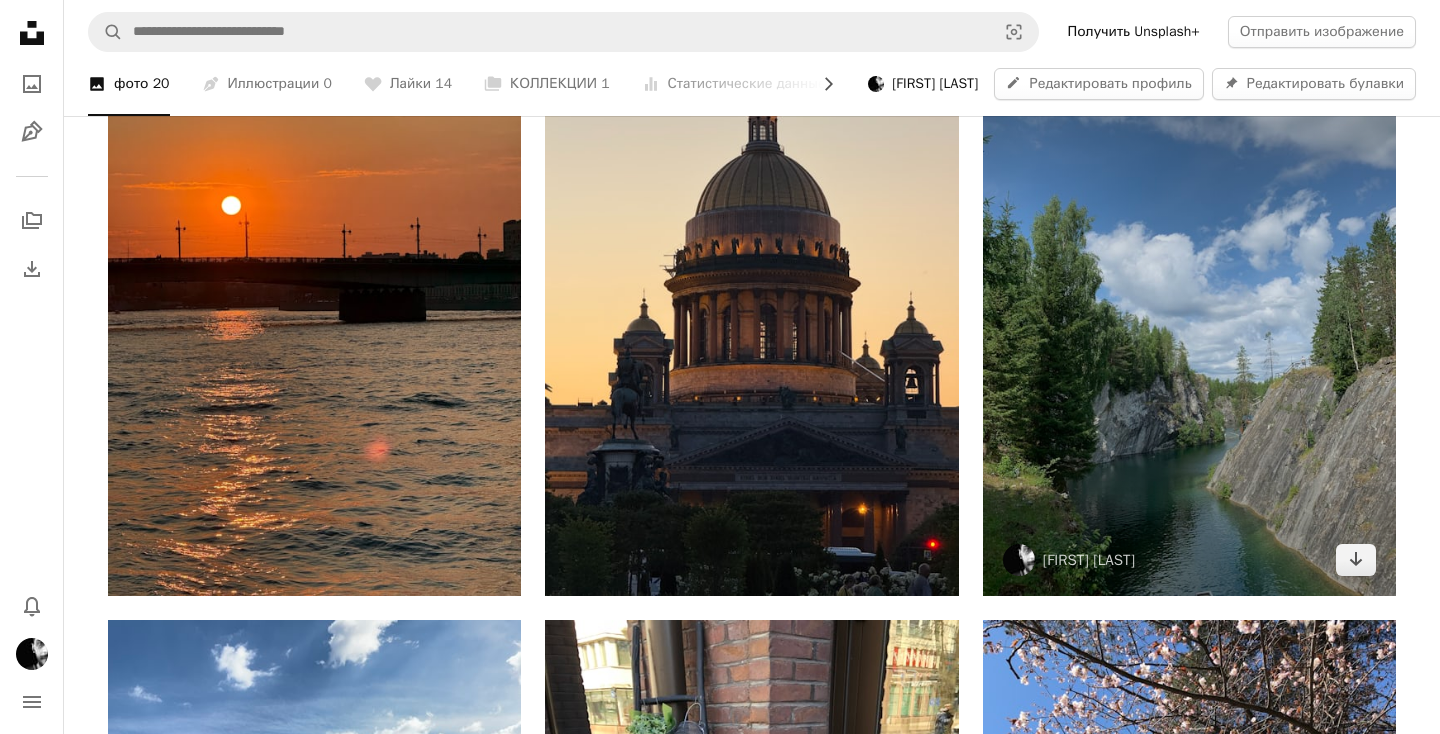 click at bounding box center [1189, 320] 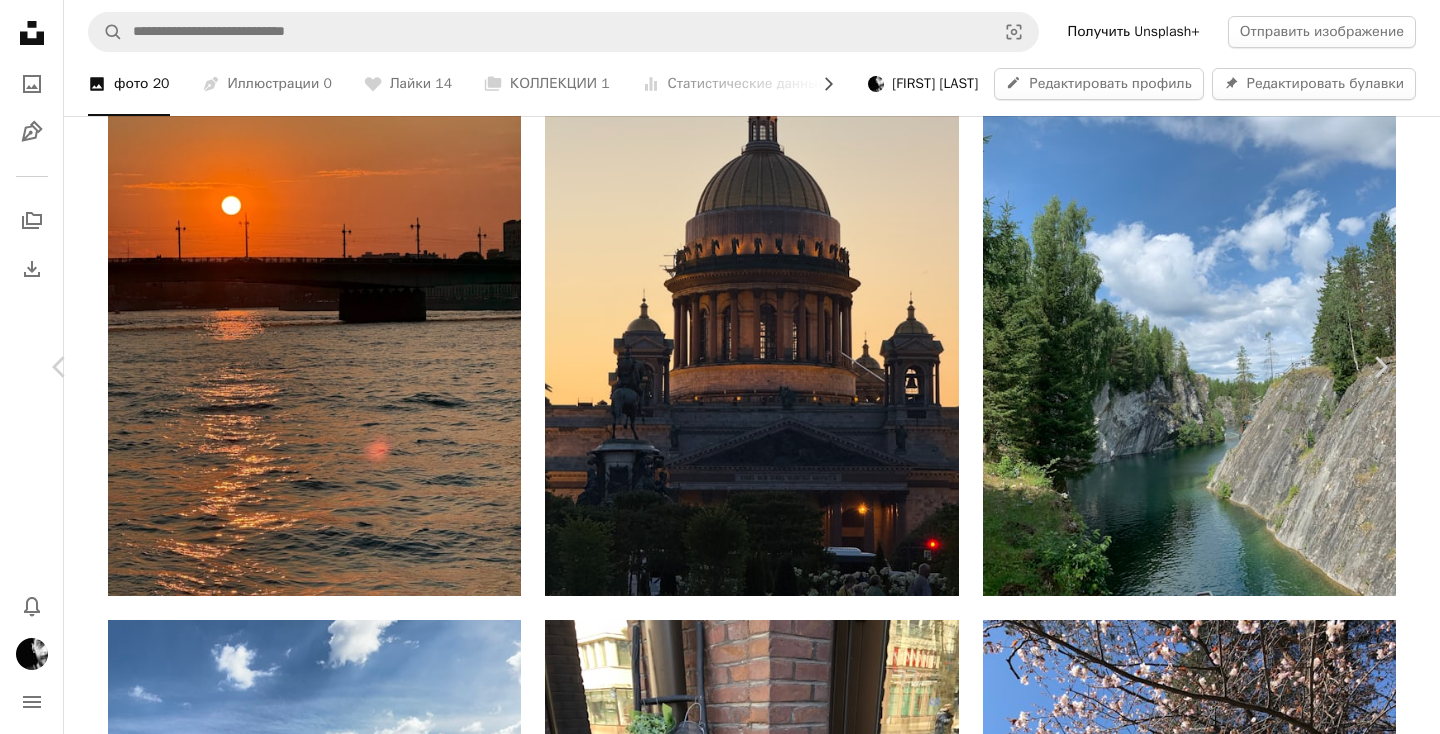 scroll, scrollTop: 337, scrollLeft: 0, axis: vertical 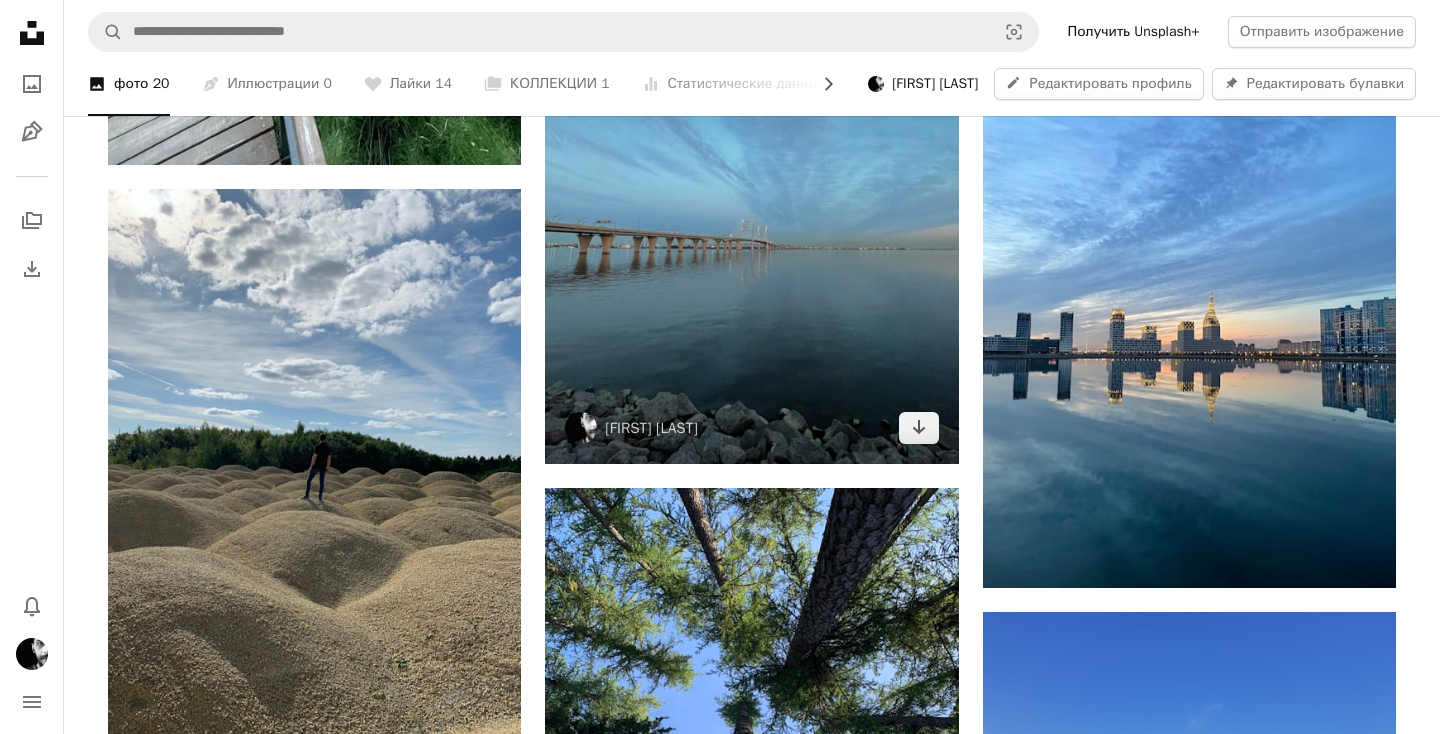 click at bounding box center [751, 206] 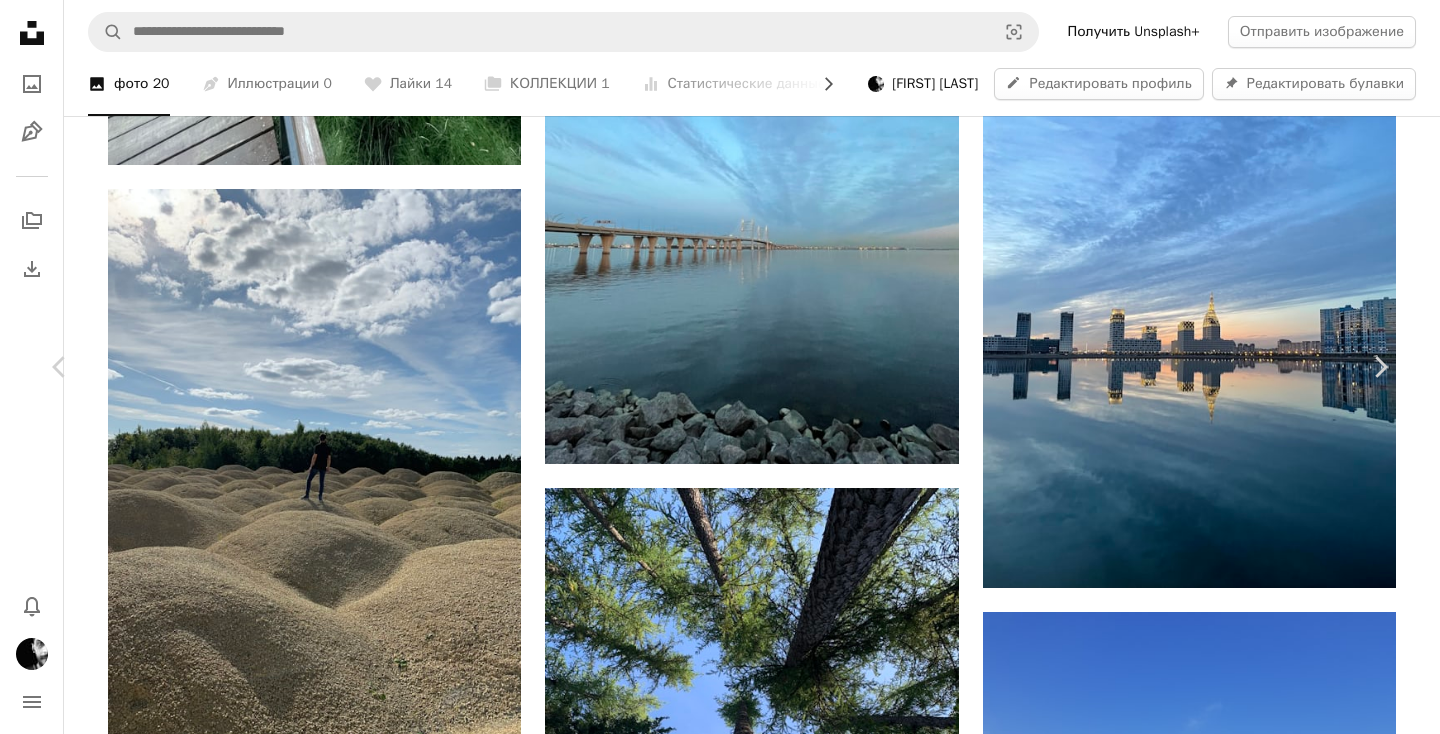 scroll, scrollTop: 0, scrollLeft: 0, axis: both 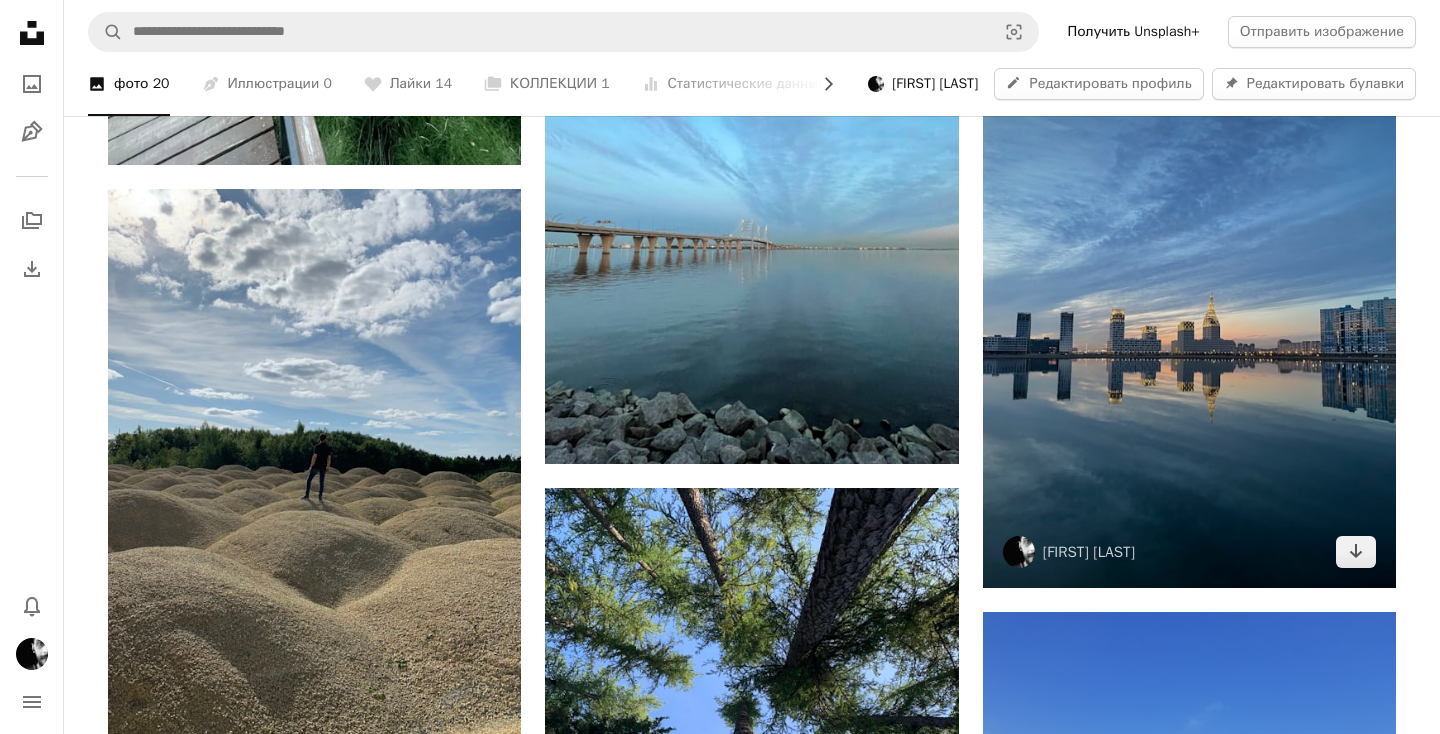 click at bounding box center [1189, 312] 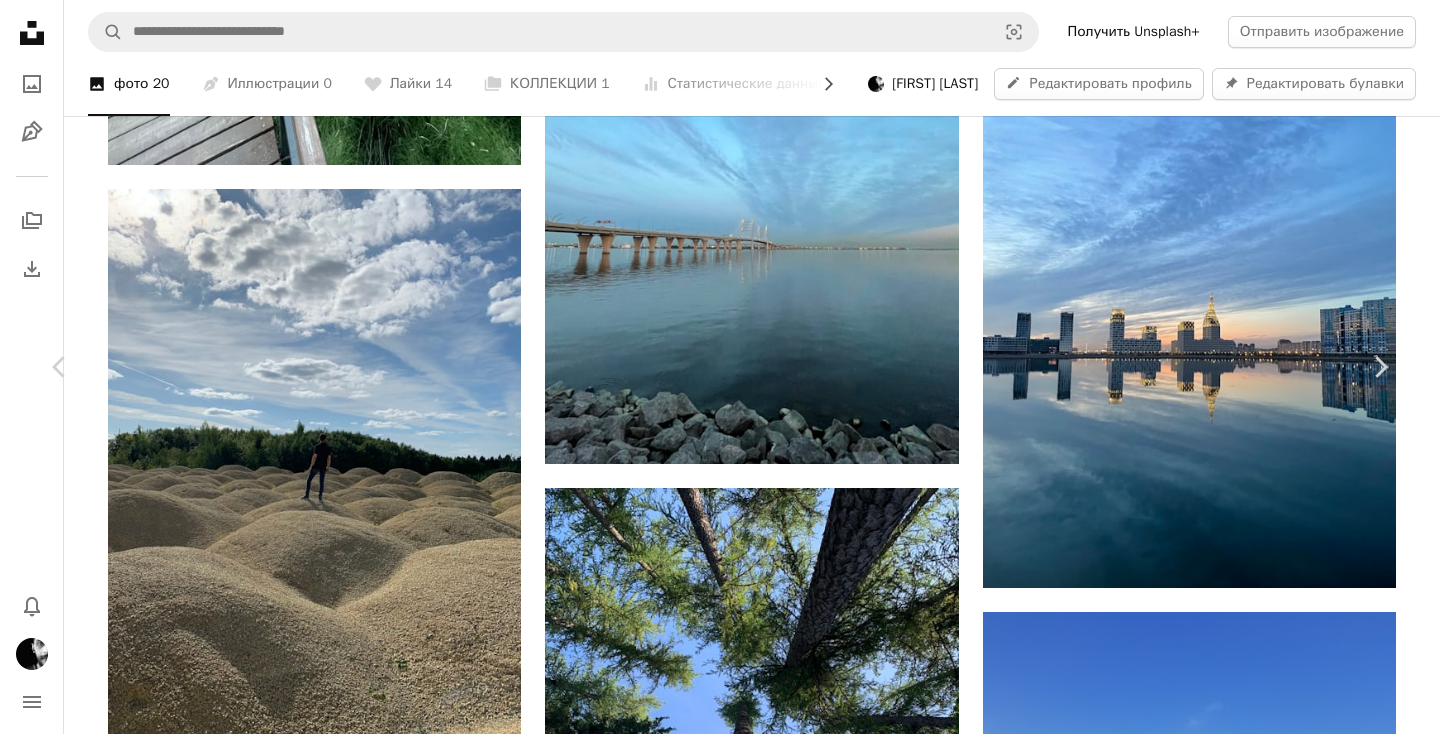 scroll, scrollTop: 350, scrollLeft: 0, axis: vertical 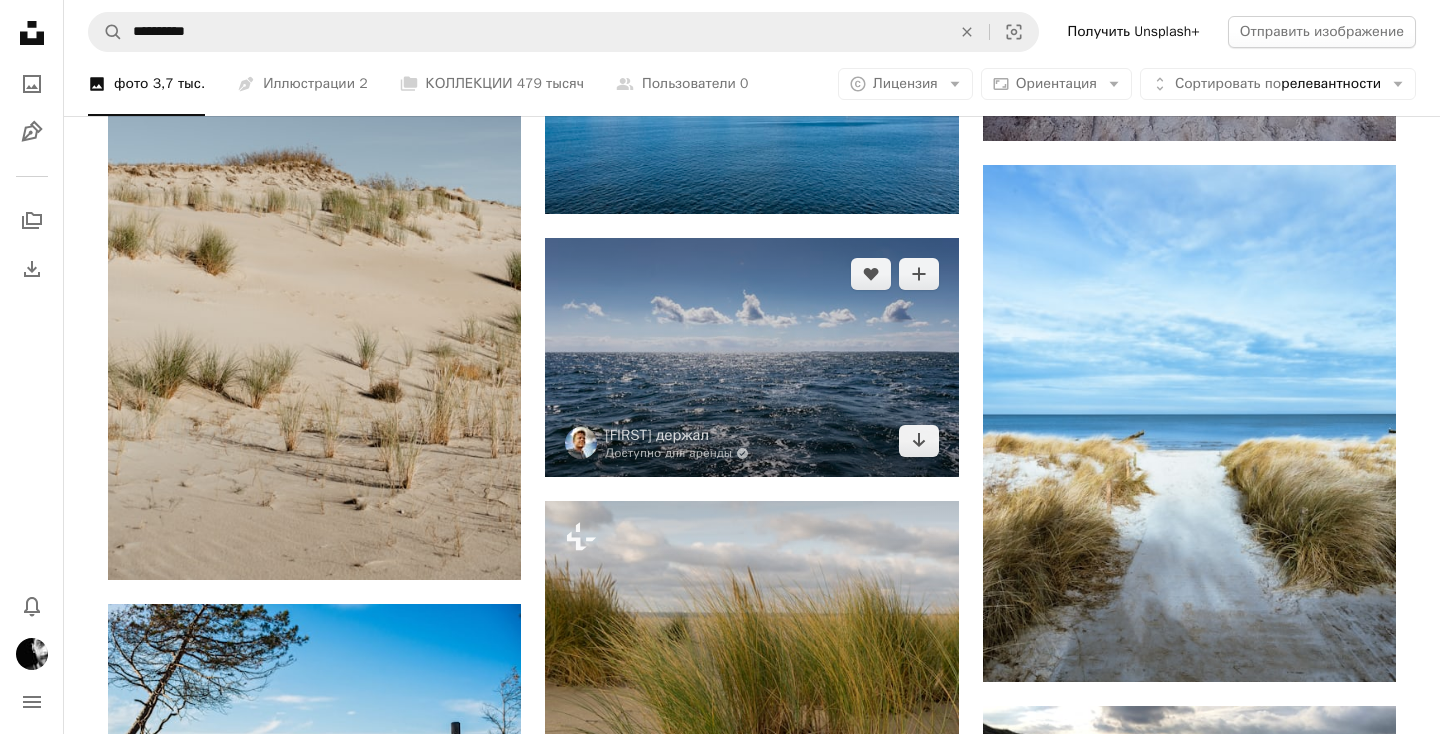 click at bounding box center [751, 358] 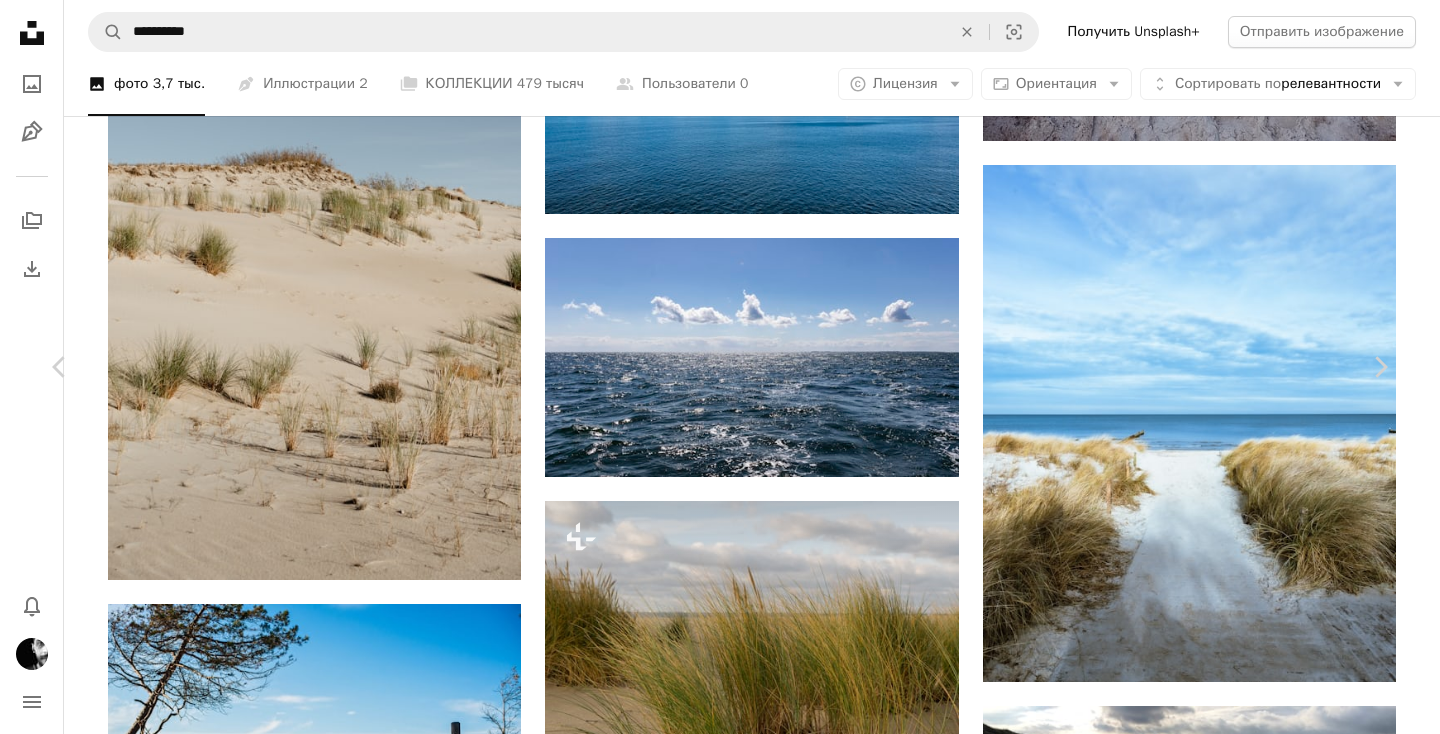 scroll, scrollTop: 2, scrollLeft: 0, axis: vertical 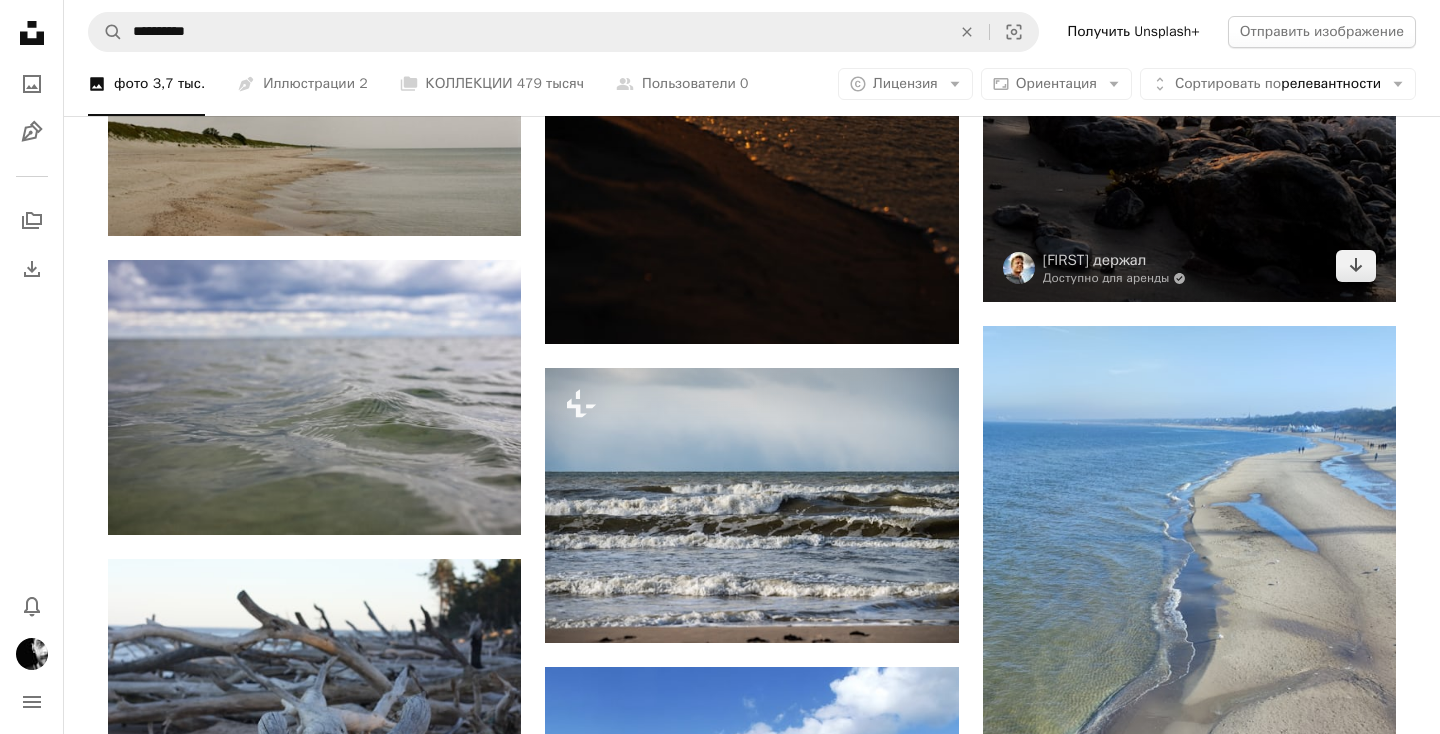 click at bounding box center [1189, 16] 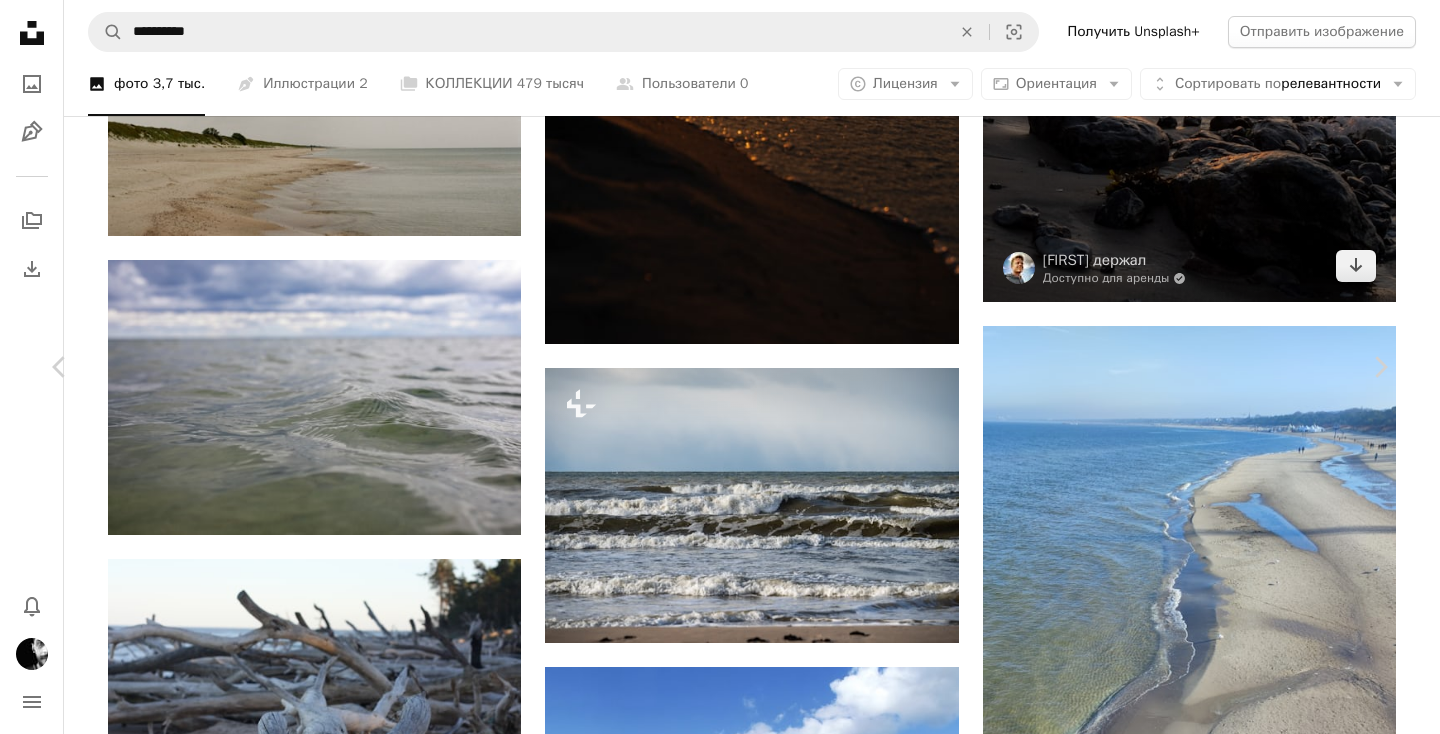 scroll, scrollTop: 8, scrollLeft: 0, axis: vertical 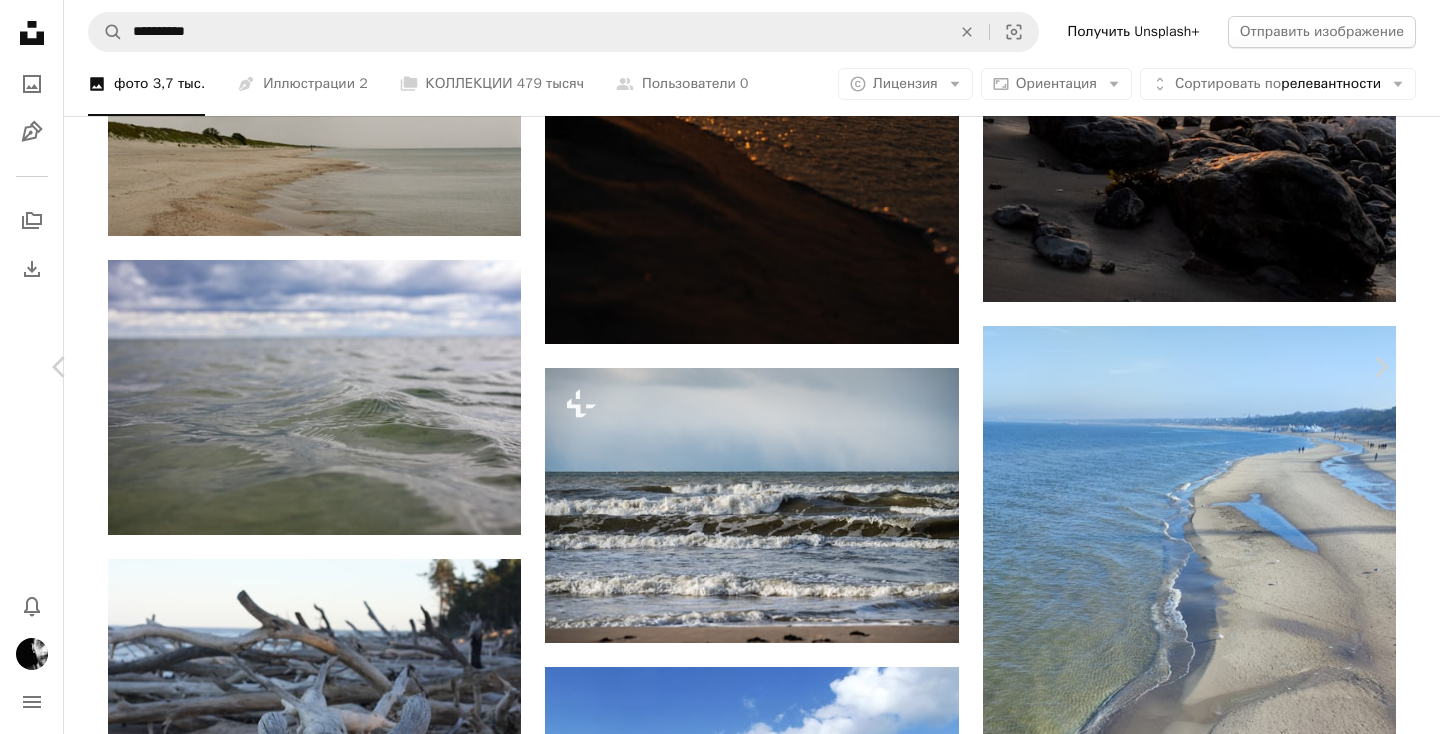 click on "An X shape Chevron left Chevron right [FIRST] держал Доступно для аренды A checkmark inside of a circle A heart A plus sign Редактировать изображение   Plus sign for Unsplash+ скачать Chevron down Zoom in просмотры 460,404 ЗАГРУЗКИ 5 564 Представленный в фото A forward-right arrow поделиться Info icon информация More Actions Calendar outlined Опубликовано  11 июня 2023 года Camera FUJIFILM, X-T4 Safety Бесплатное использование по  лицензии Unsplash Пляж ПУТЕШЕСТВИЯ Закат Восход солнца Балтийское море [CITY] [STATE] Море Луна Воскресенье Ночь Пейзаж Рок Солнечный свет На открытом воздухе Горизонт Астрономия Побережье Морские волны Береговая линия A heart A heart" at bounding box center [720, 4946] 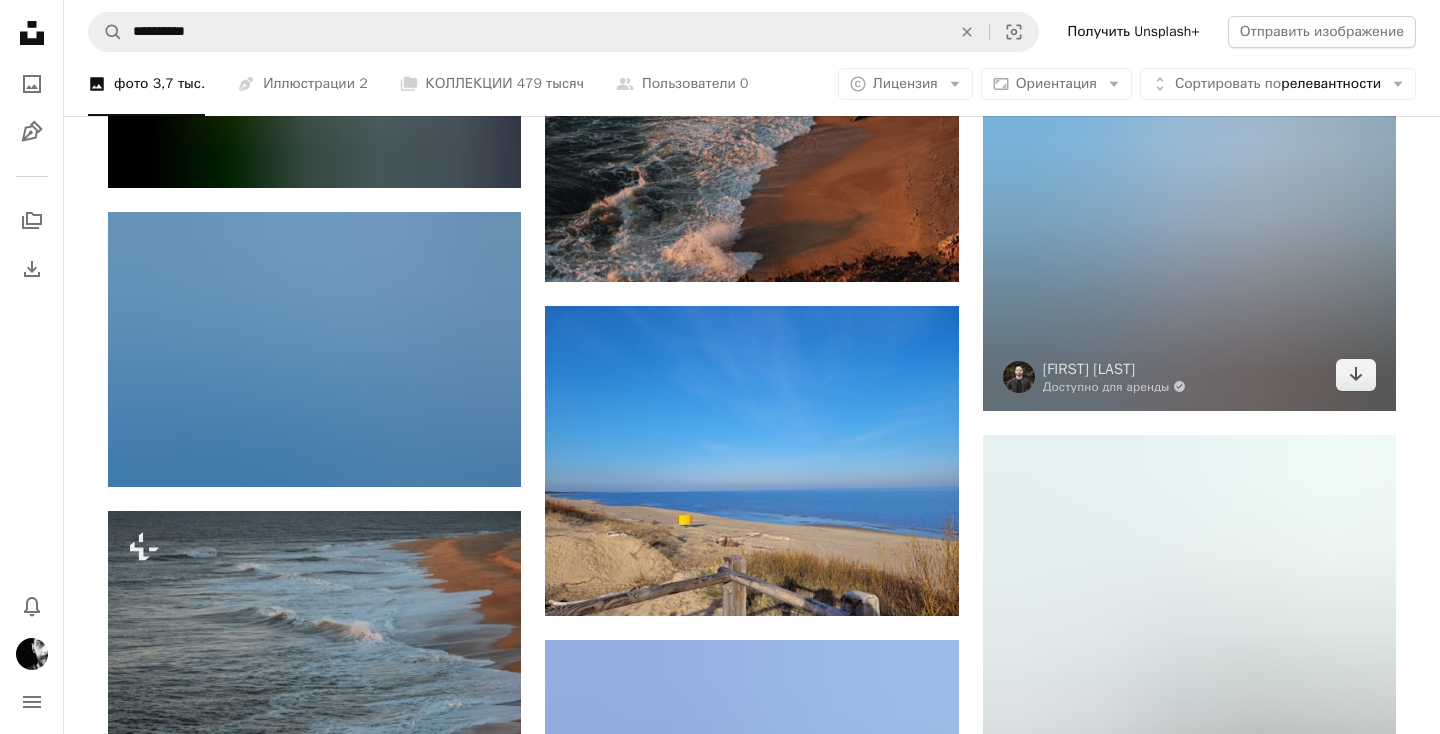 scroll, scrollTop: 25036, scrollLeft: 0, axis: vertical 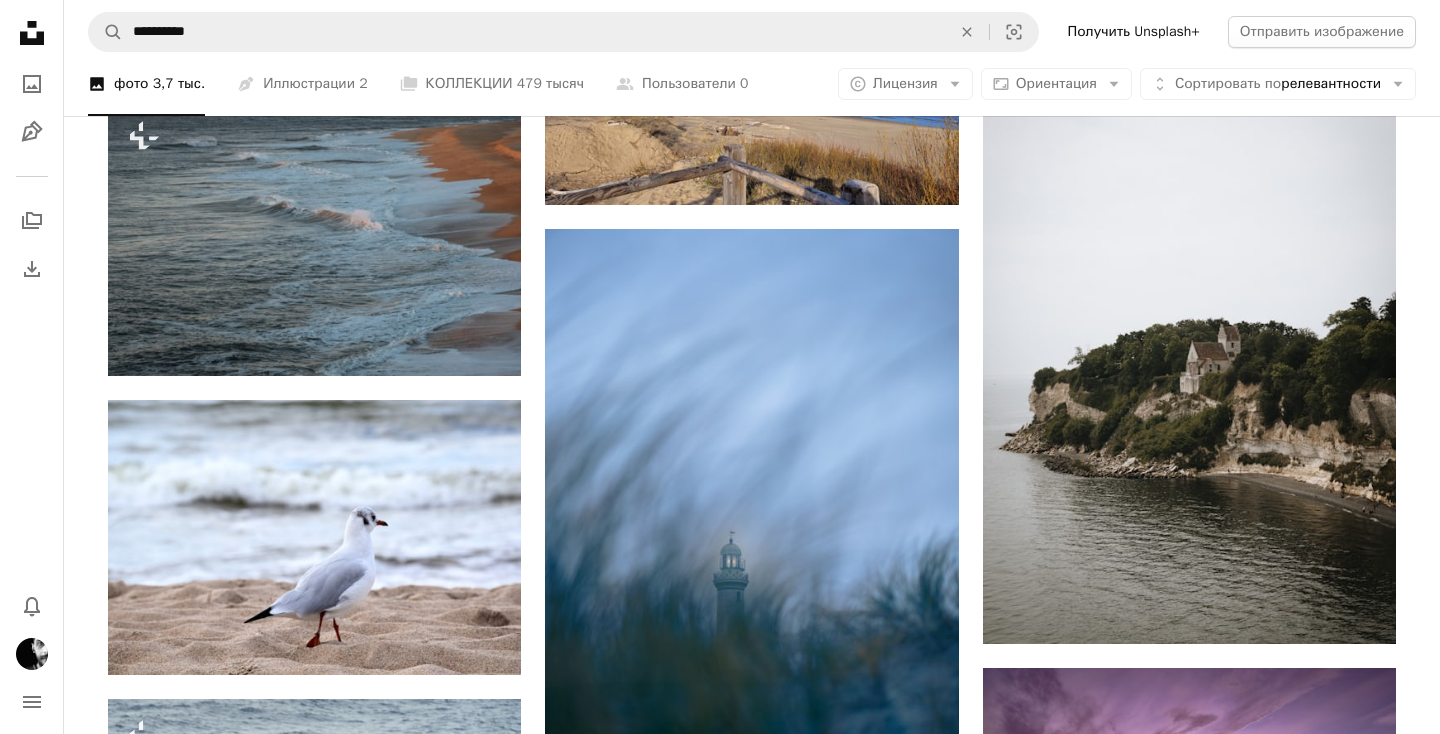 click on "Unsplash logo Unsplash Home A photo Pen Tool A stack of folders Download Bell navigation menu" at bounding box center (32, 367) 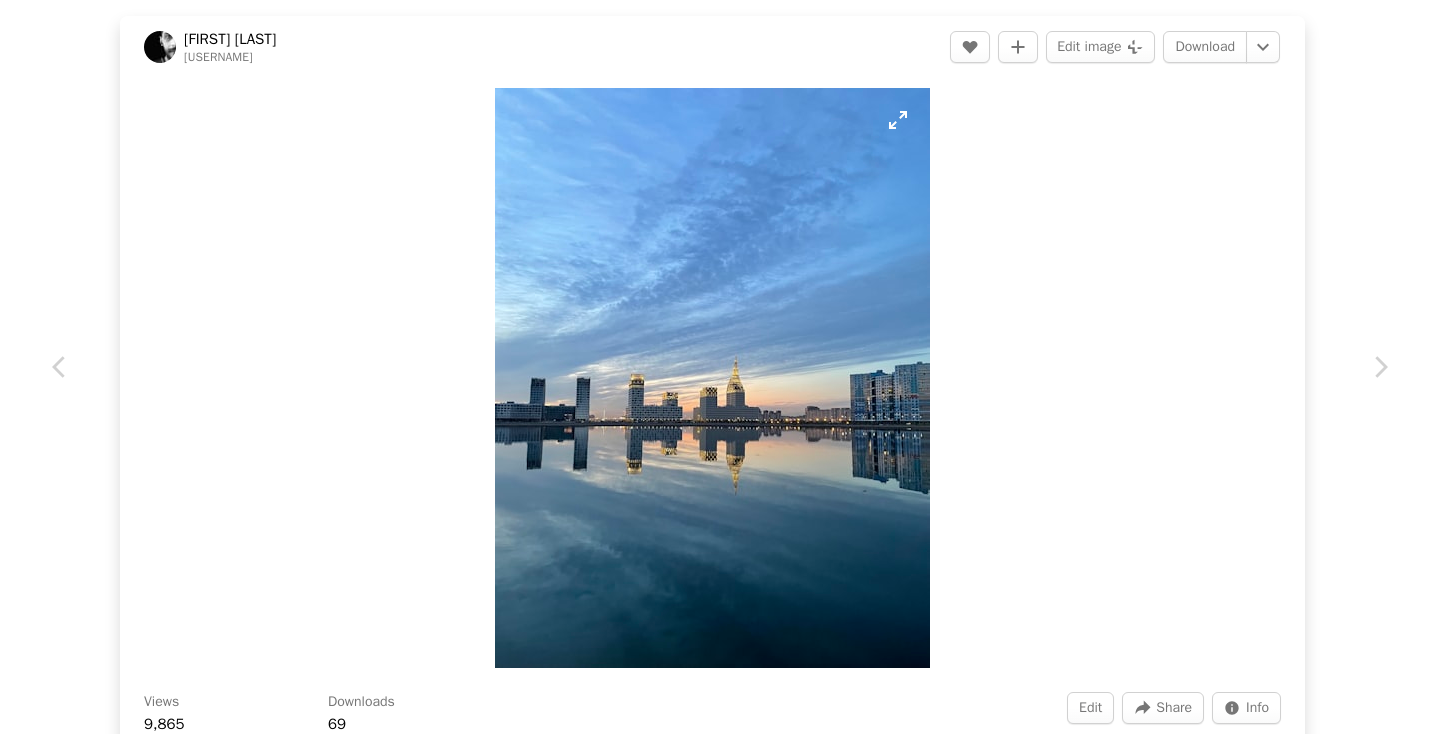 scroll, scrollTop: 2648, scrollLeft: 0, axis: vertical 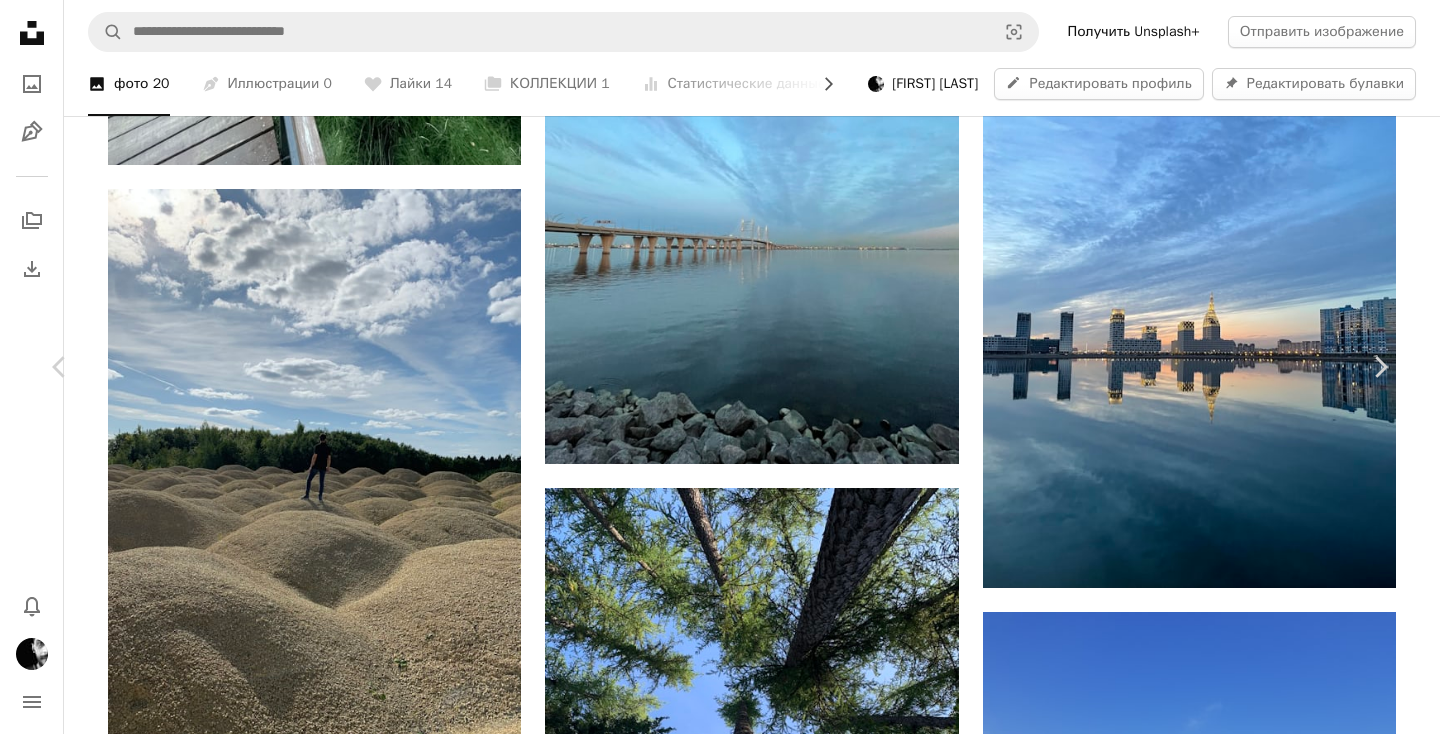 click on "Отражение" at bounding box center [622, 2737] 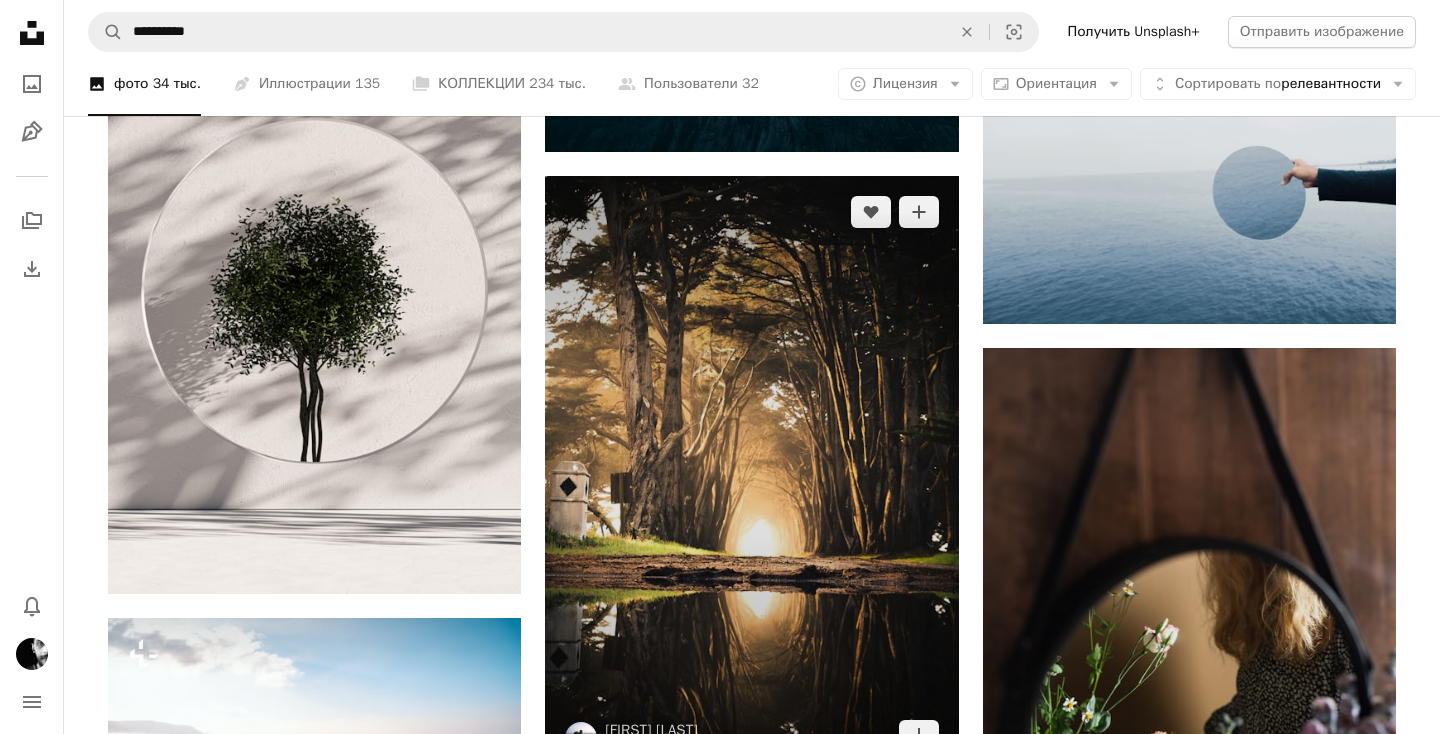 scroll, scrollTop: 7704, scrollLeft: 0, axis: vertical 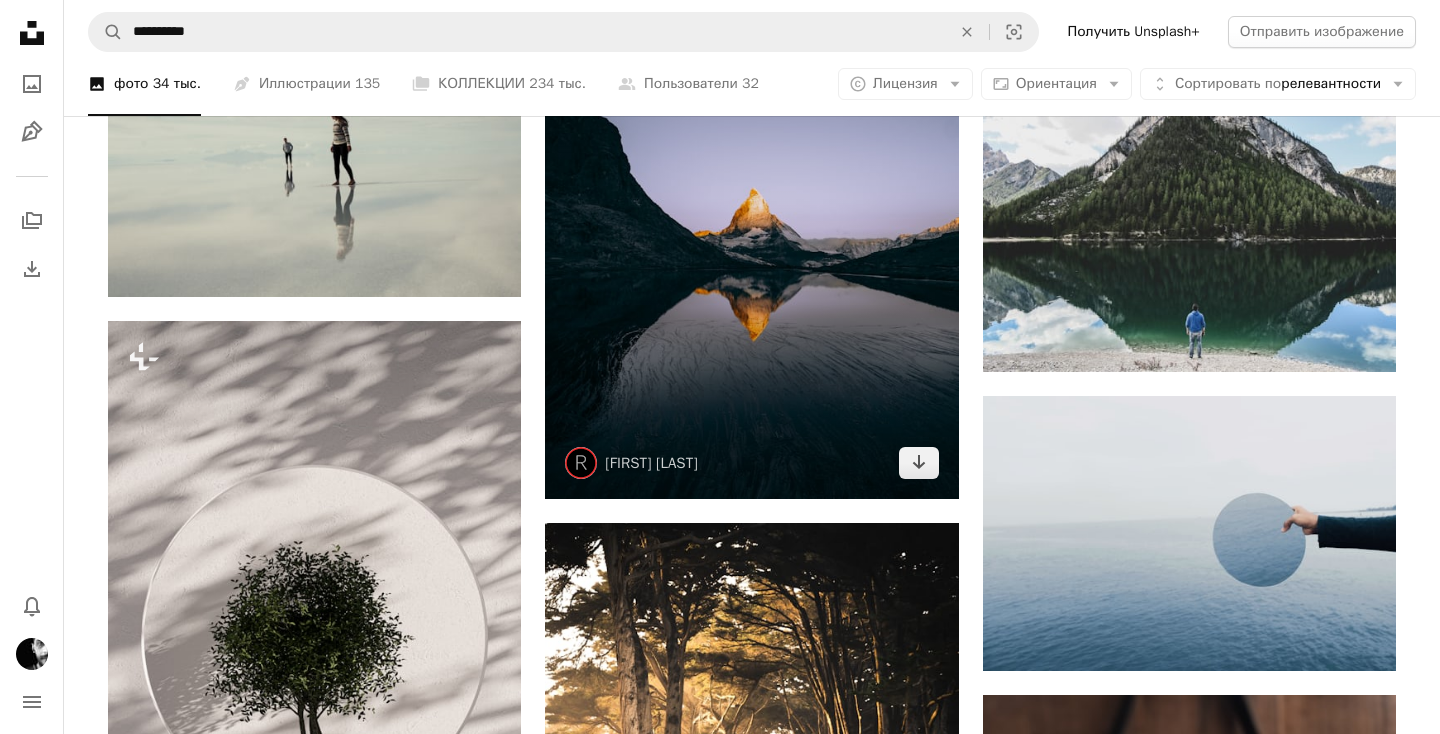click at bounding box center (751, 223) 